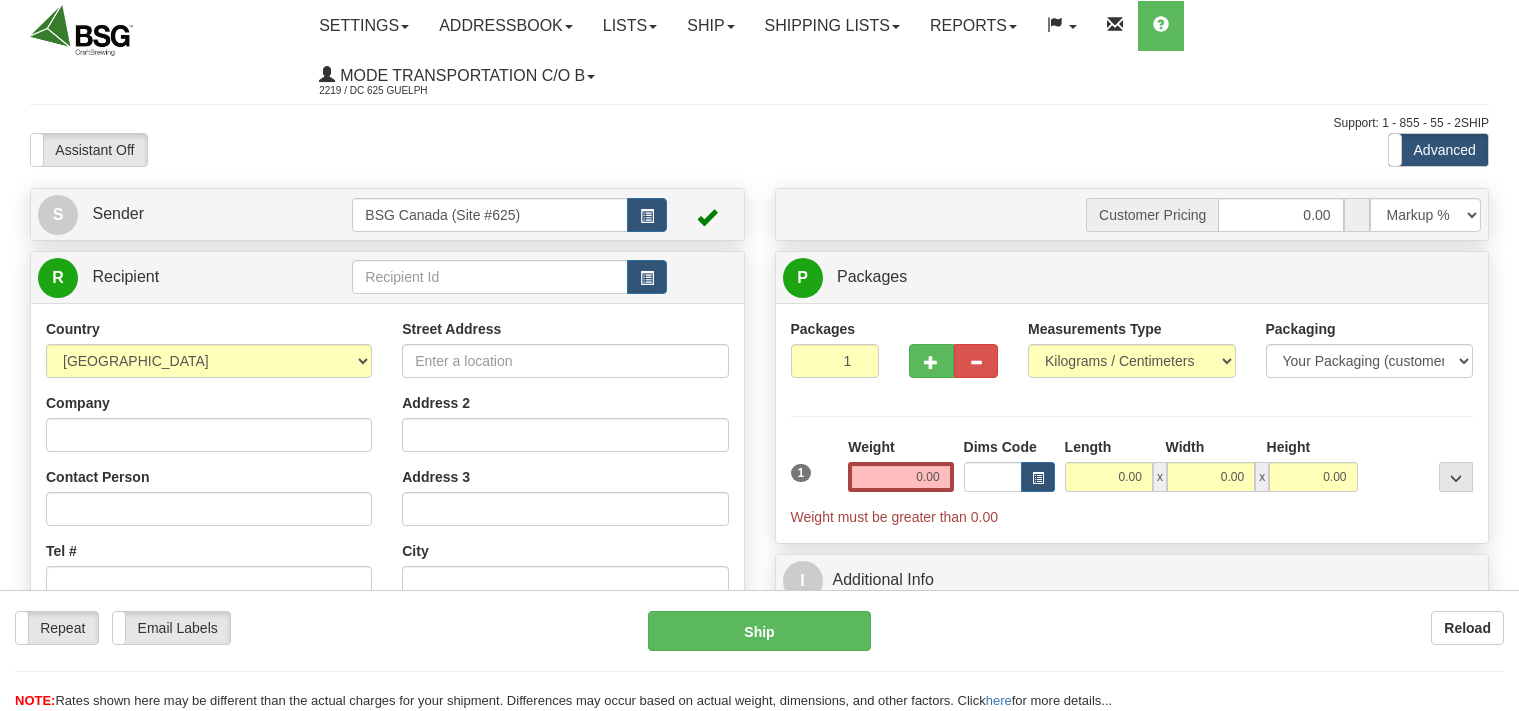 scroll, scrollTop: 0, scrollLeft: 0, axis: both 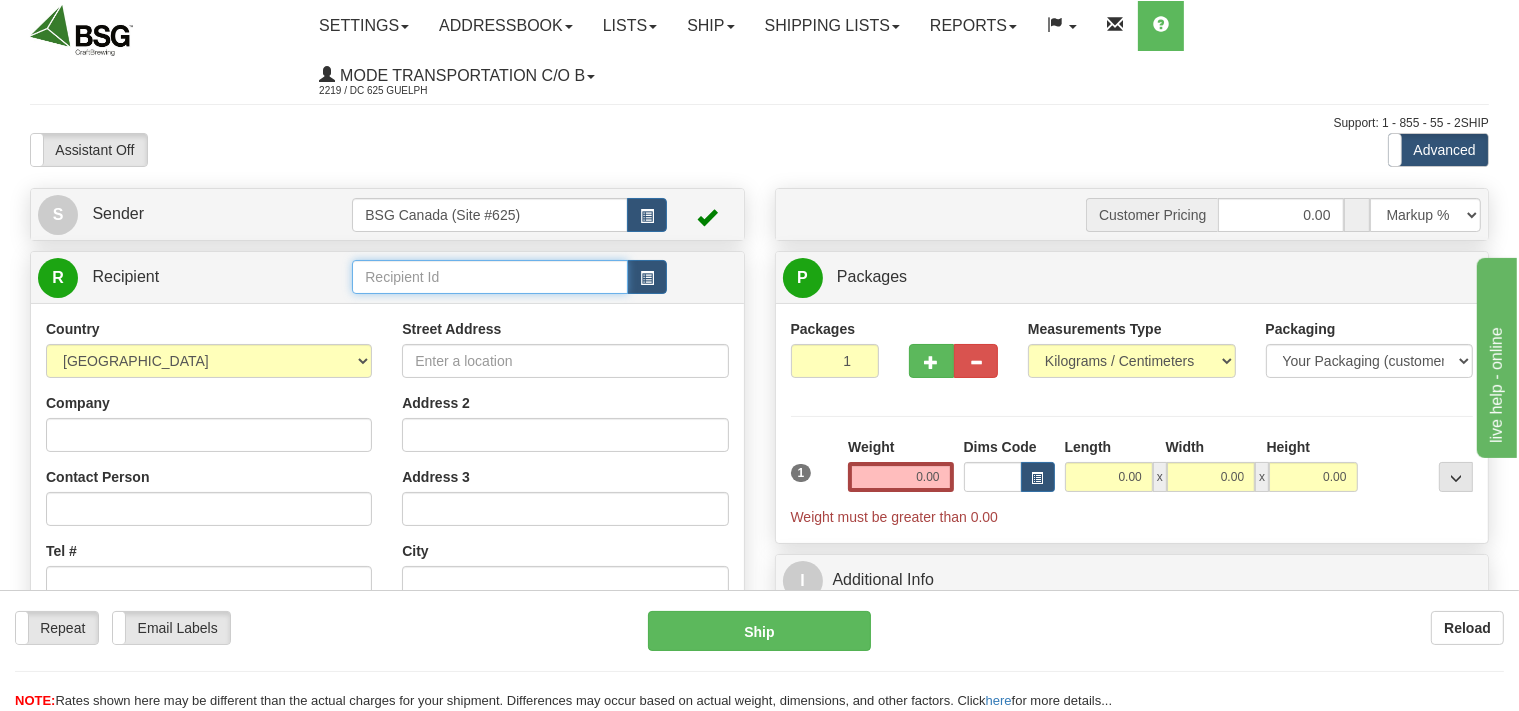 click at bounding box center [489, 277] 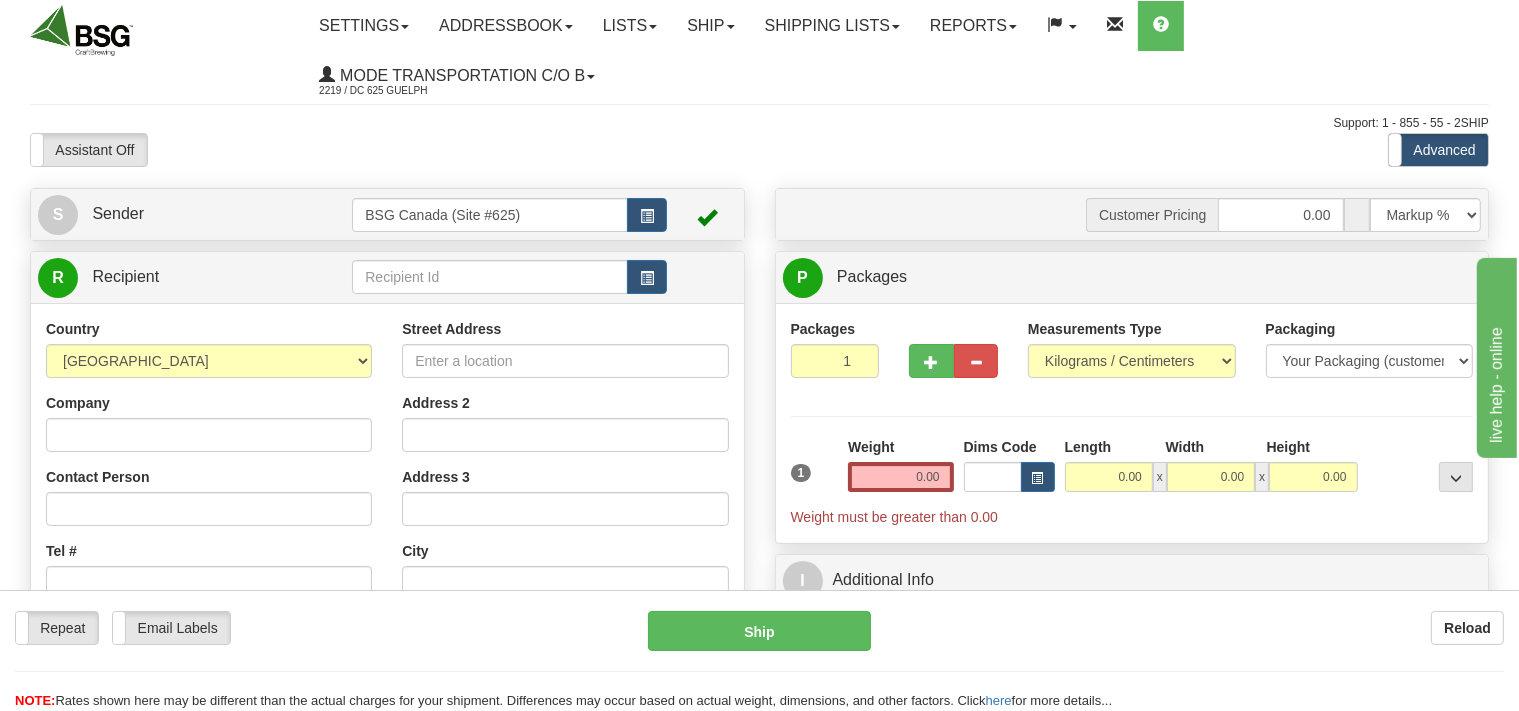 click on "Country
[GEOGRAPHIC_DATA]
[GEOGRAPHIC_DATA]
[GEOGRAPHIC_DATA]
[GEOGRAPHIC_DATA]
[US_STATE]
[GEOGRAPHIC_DATA]
[GEOGRAPHIC_DATA]
[GEOGRAPHIC_DATA]
[GEOGRAPHIC_DATA]
[GEOGRAPHIC_DATA]
[GEOGRAPHIC_DATA]
[GEOGRAPHIC_DATA]
[GEOGRAPHIC_DATA]
[GEOGRAPHIC_DATA]
[GEOGRAPHIC_DATA]
[GEOGRAPHIC_DATA]
[GEOGRAPHIC_DATA]
[GEOGRAPHIC_DATA]
[GEOGRAPHIC_DATA]
[GEOGRAPHIC_DATA]
[GEOGRAPHIC_DATA]
[GEOGRAPHIC_DATA]
[GEOGRAPHIC_DATA]
[GEOGRAPHIC_DATA]
[GEOGRAPHIC_DATA]
[GEOGRAPHIC_DATA]
[GEOGRAPHIC_DATA]
[GEOGRAPHIC_DATA], [GEOGRAPHIC_DATA] AND [GEOGRAPHIC_DATA]
[GEOGRAPHIC_DATA]
[GEOGRAPHIC_DATA]
[GEOGRAPHIC_DATA]
[GEOGRAPHIC_DATA]
[GEOGRAPHIC_DATA]
[GEOGRAPHIC_DATA]
[GEOGRAPHIC_DATA]
[GEOGRAPHIC_DATA]
[GEOGRAPHIC_DATA]
[GEOGRAPHIC_DATA]
[GEOGRAPHIC_DATA]
[GEOGRAPHIC_DATA]
[GEOGRAPHIC_DATA]
[GEOGRAPHIC_DATA]
[GEOGRAPHIC_DATA]
[GEOGRAPHIC_DATA]
[GEOGRAPHIC_DATA]
[GEOGRAPHIC_DATA]
[GEOGRAPHIC_DATA]
[GEOGRAPHIC_DATA]
[GEOGRAPHIC_DATA]
[GEOGRAPHIC_DATA] ([GEOGRAPHIC_DATA]) ISLANDS
[GEOGRAPHIC_DATA]
[GEOGRAPHIC_DATA]
[GEOGRAPHIC_DATA]
[GEOGRAPHIC_DATA], [GEOGRAPHIC_DATA]
[GEOGRAPHIC_DATA]
[GEOGRAPHIC_DATA]
[GEOGRAPHIC_DATA]" at bounding box center (387, 587) 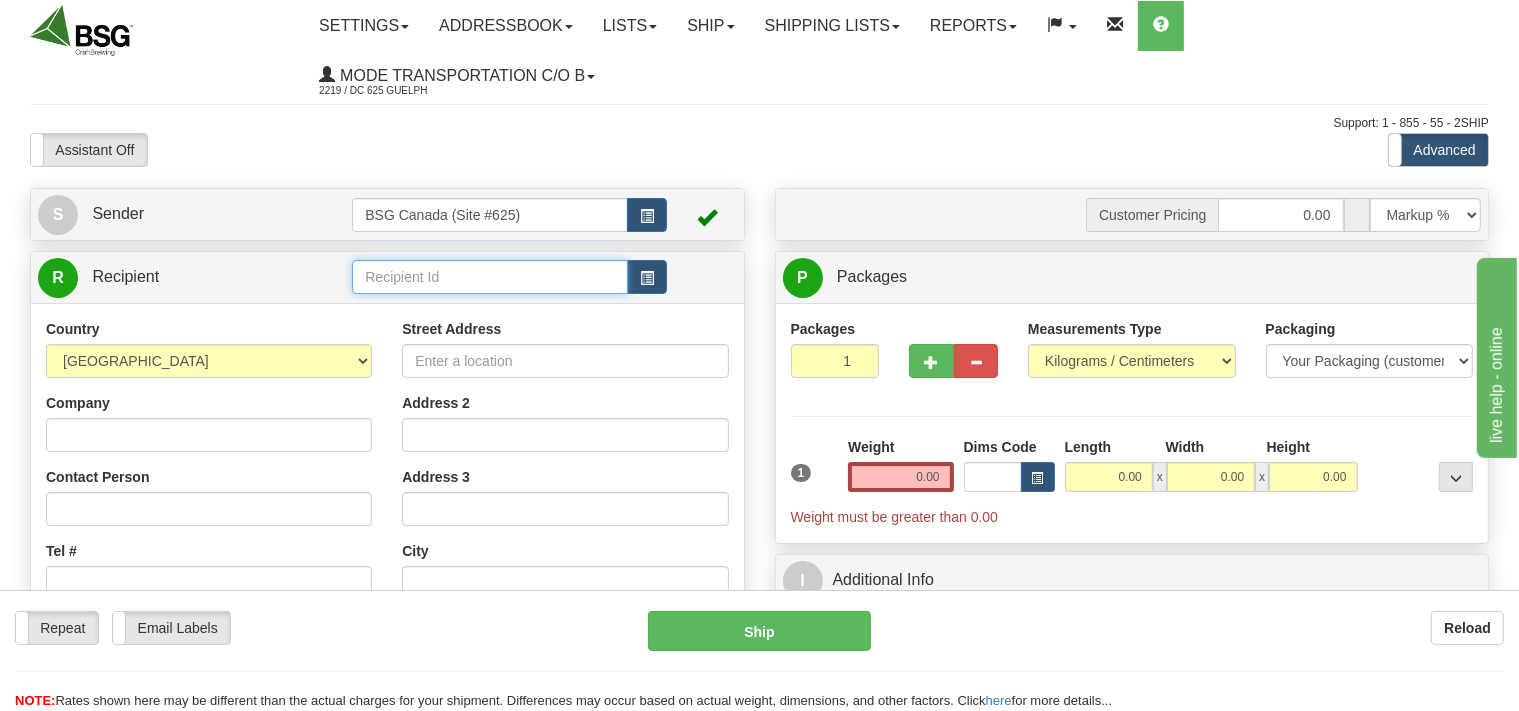 click at bounding box center (489, 277) 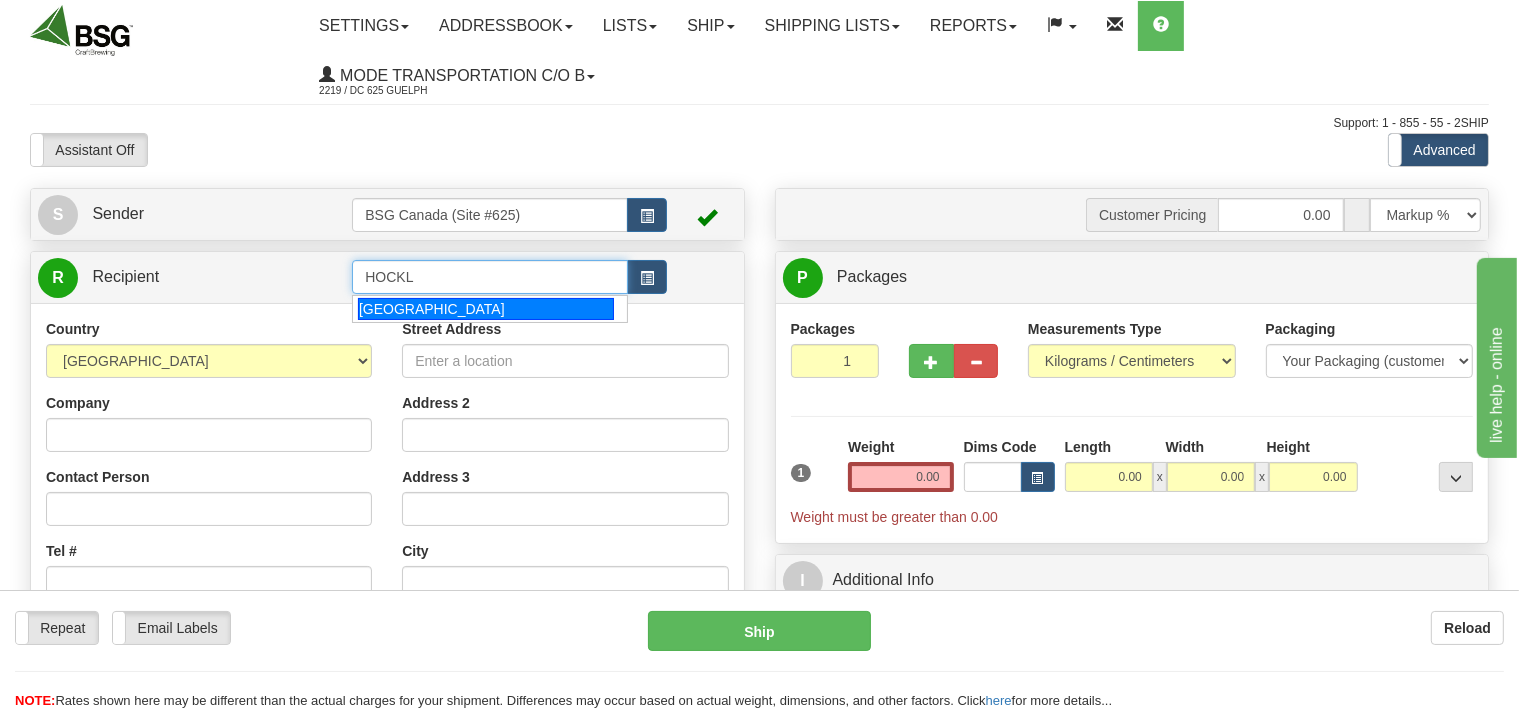 click on "[GEOGRAPHIC_DATA]" at bounding box center [486, 309] 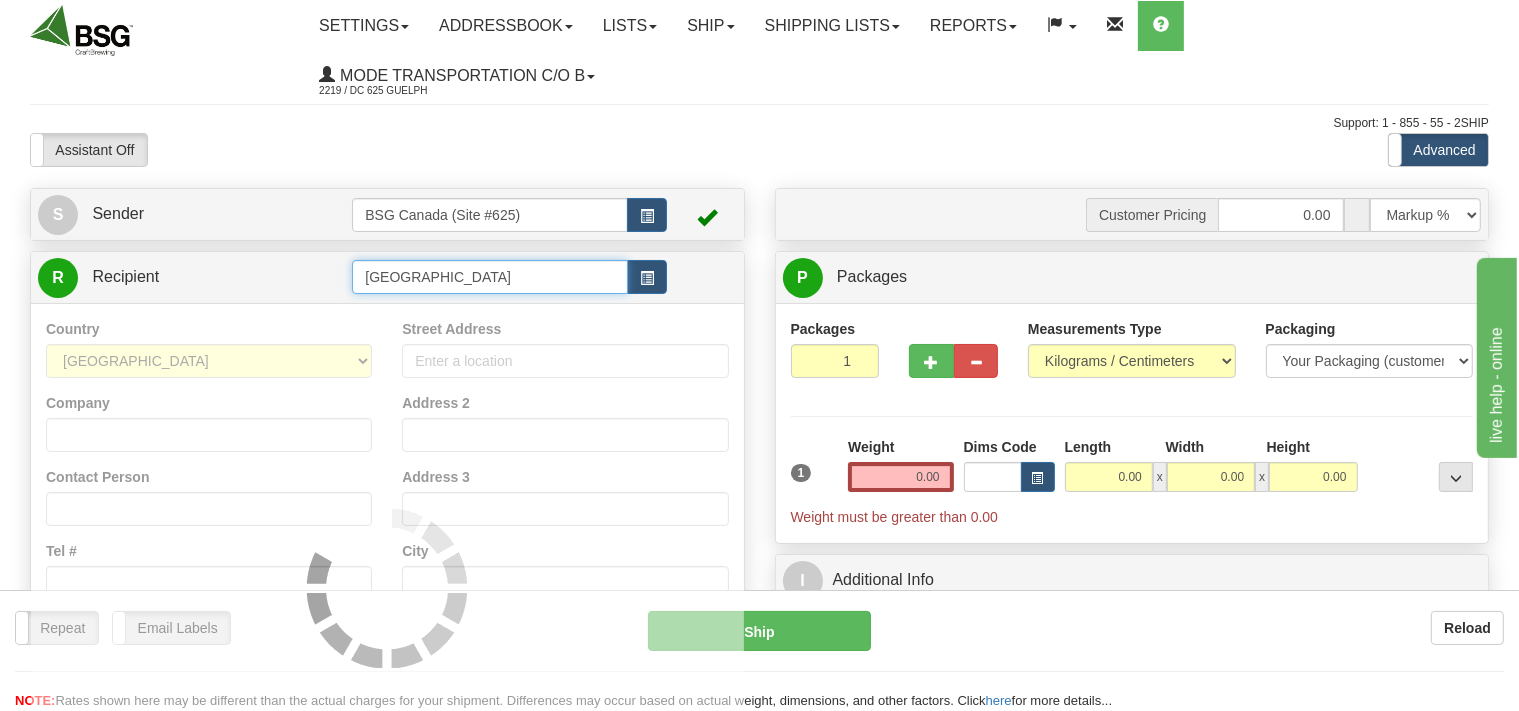 type on "[GEOGRAPHIC_DATA]" 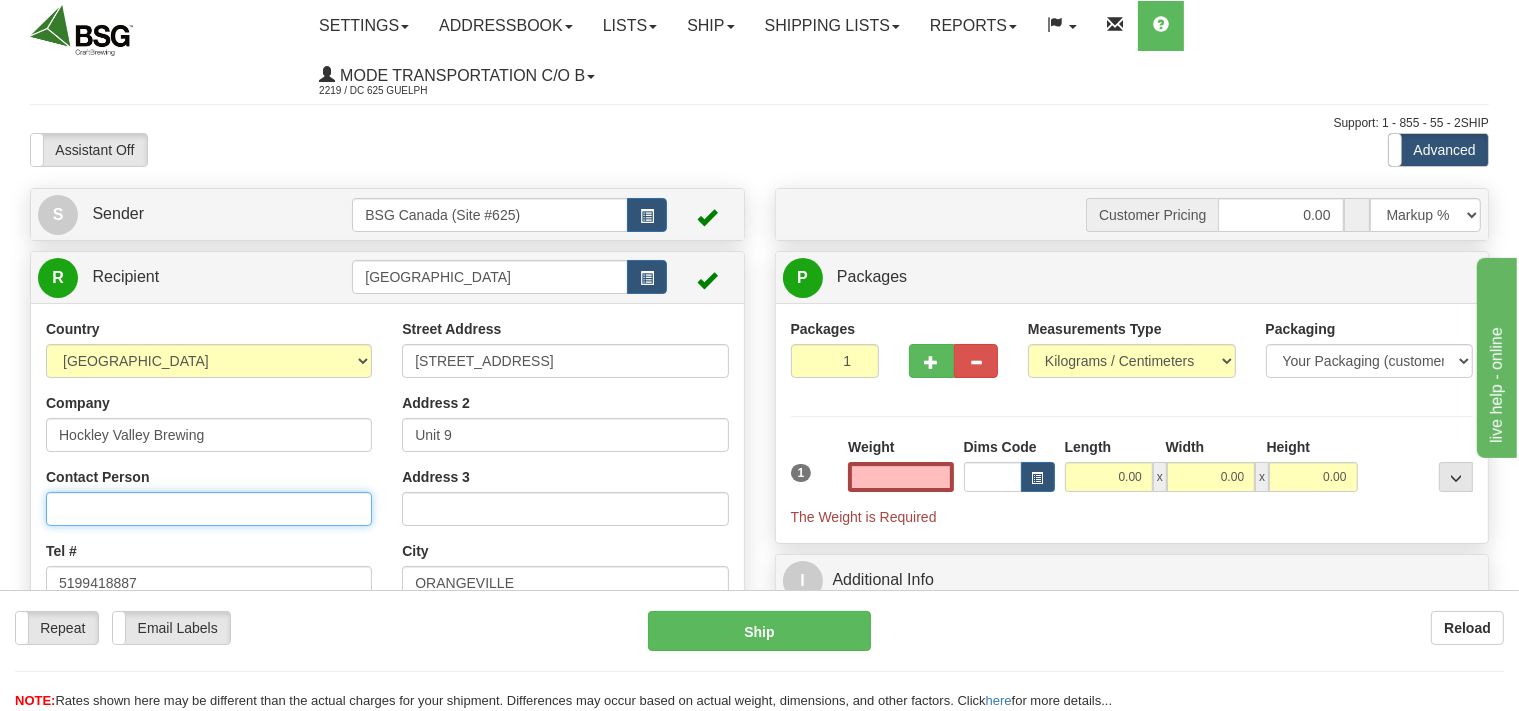 type on "0.00" 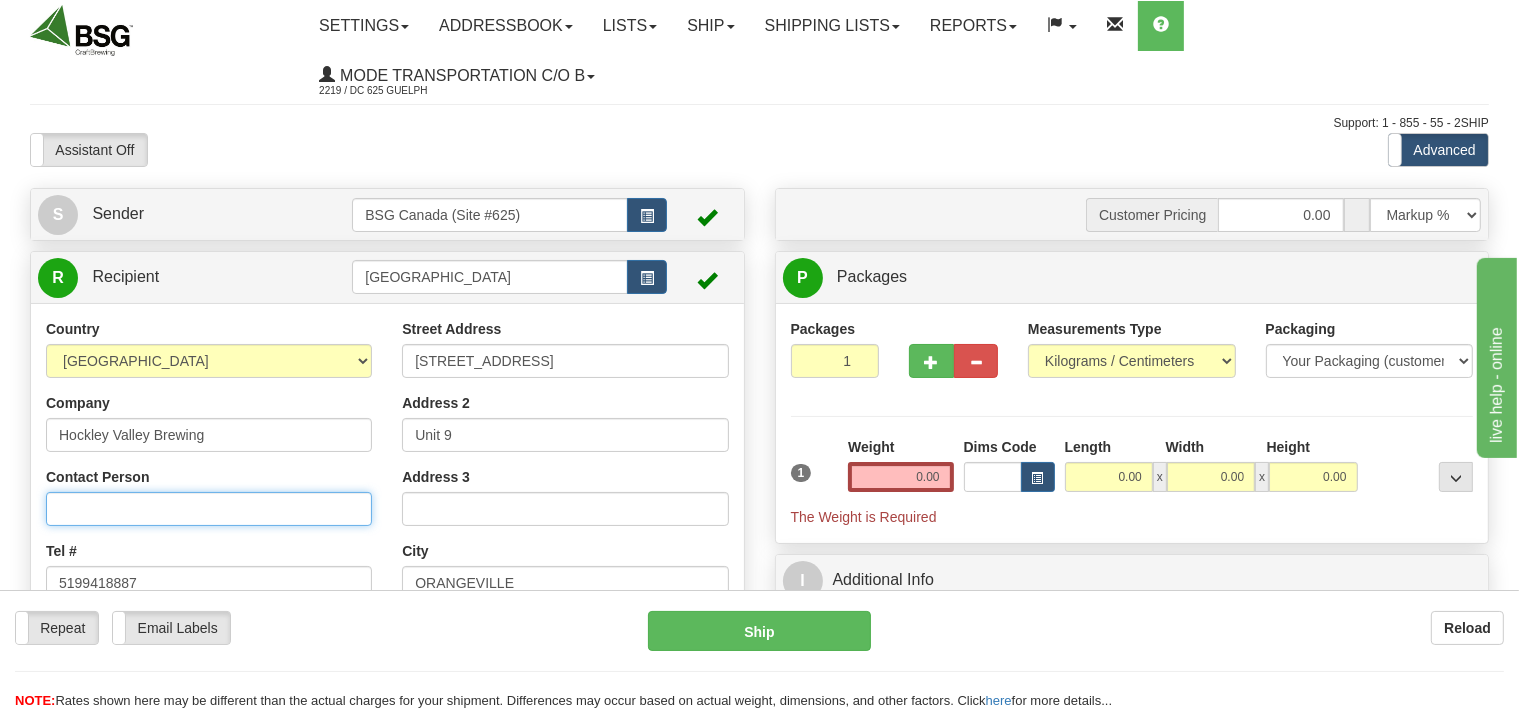 click on "Contact Person" at bounding box center [209, 509] 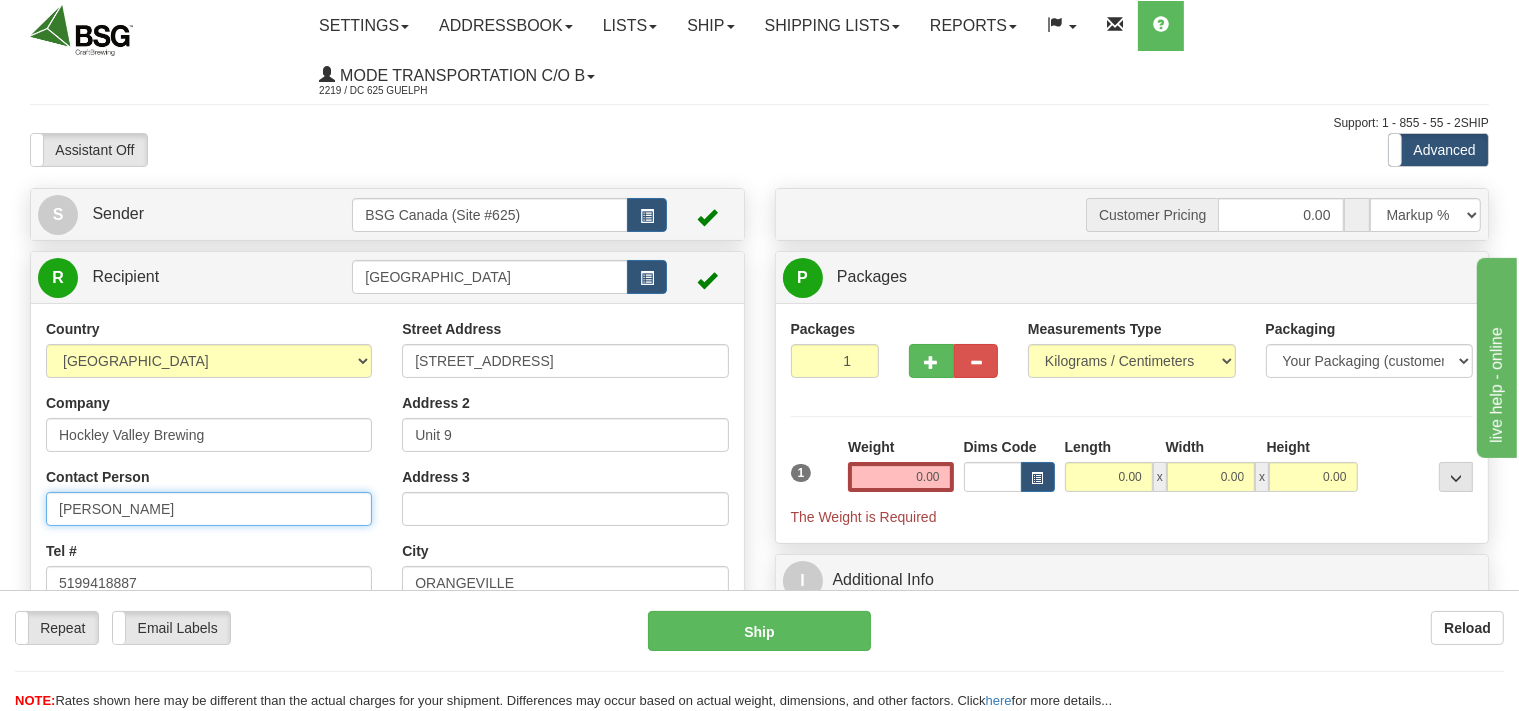 scroll, scrollTop: 105, scrollLeft: 0, axis: vertical 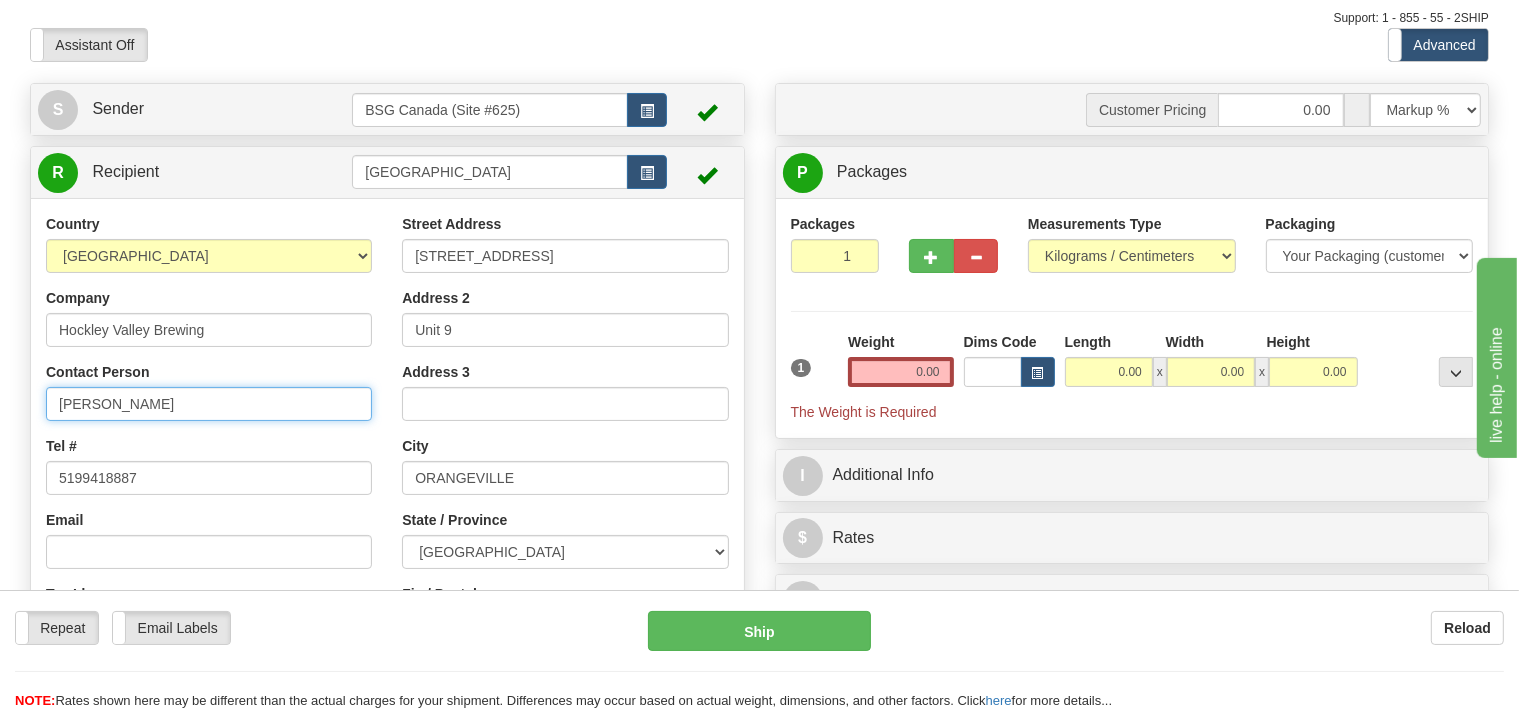 type on "[PERSON_NAME]" 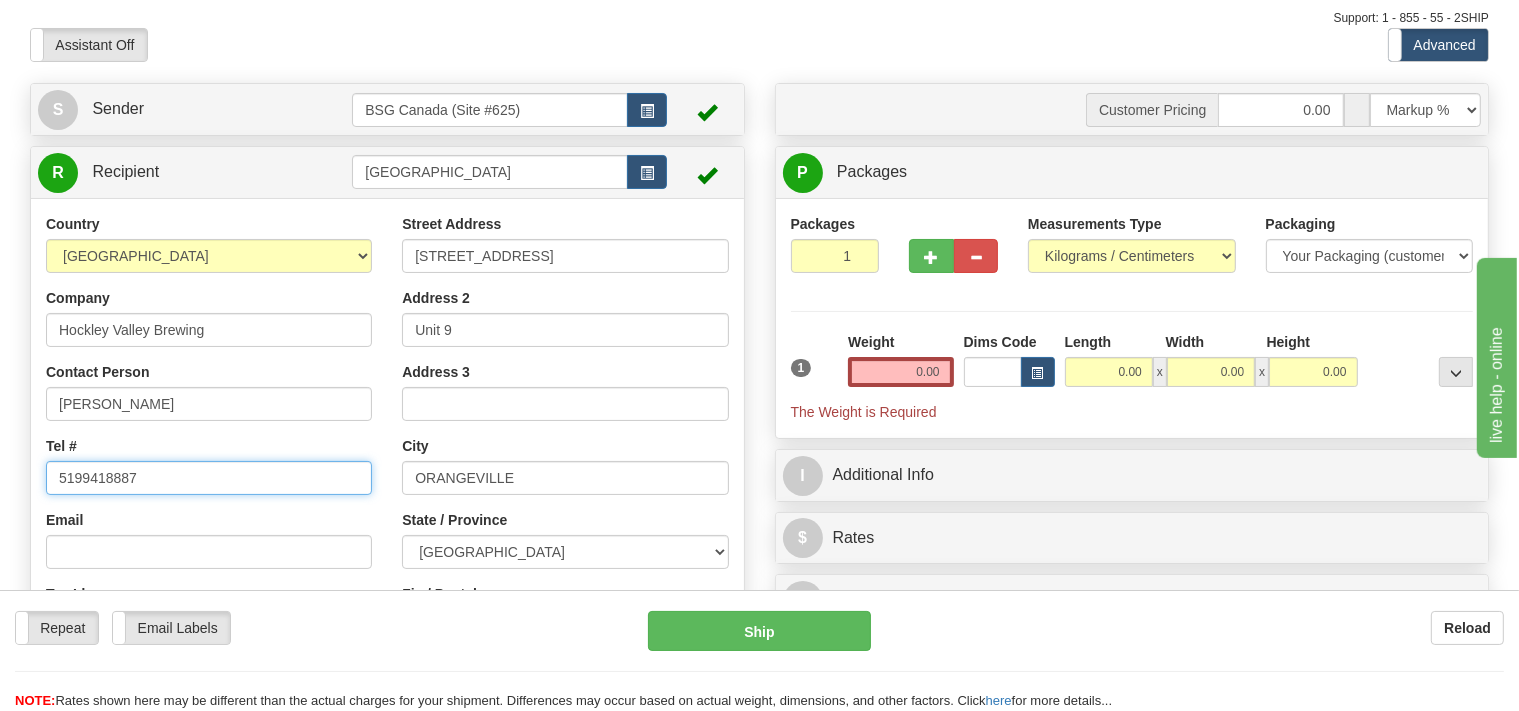 click on "5199418887" at bounding box center [209, 478] 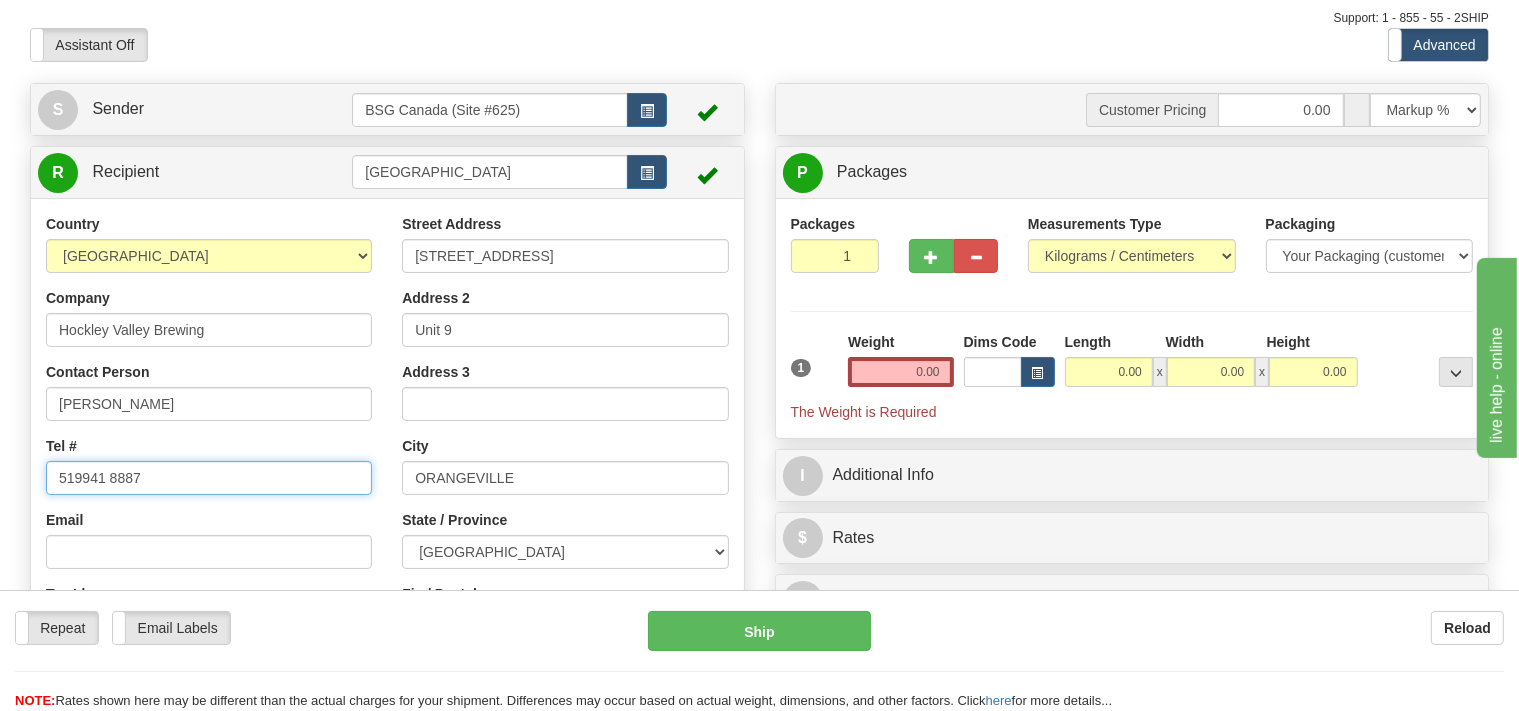 click on "519941 8887" at bounding box center (209, 478) 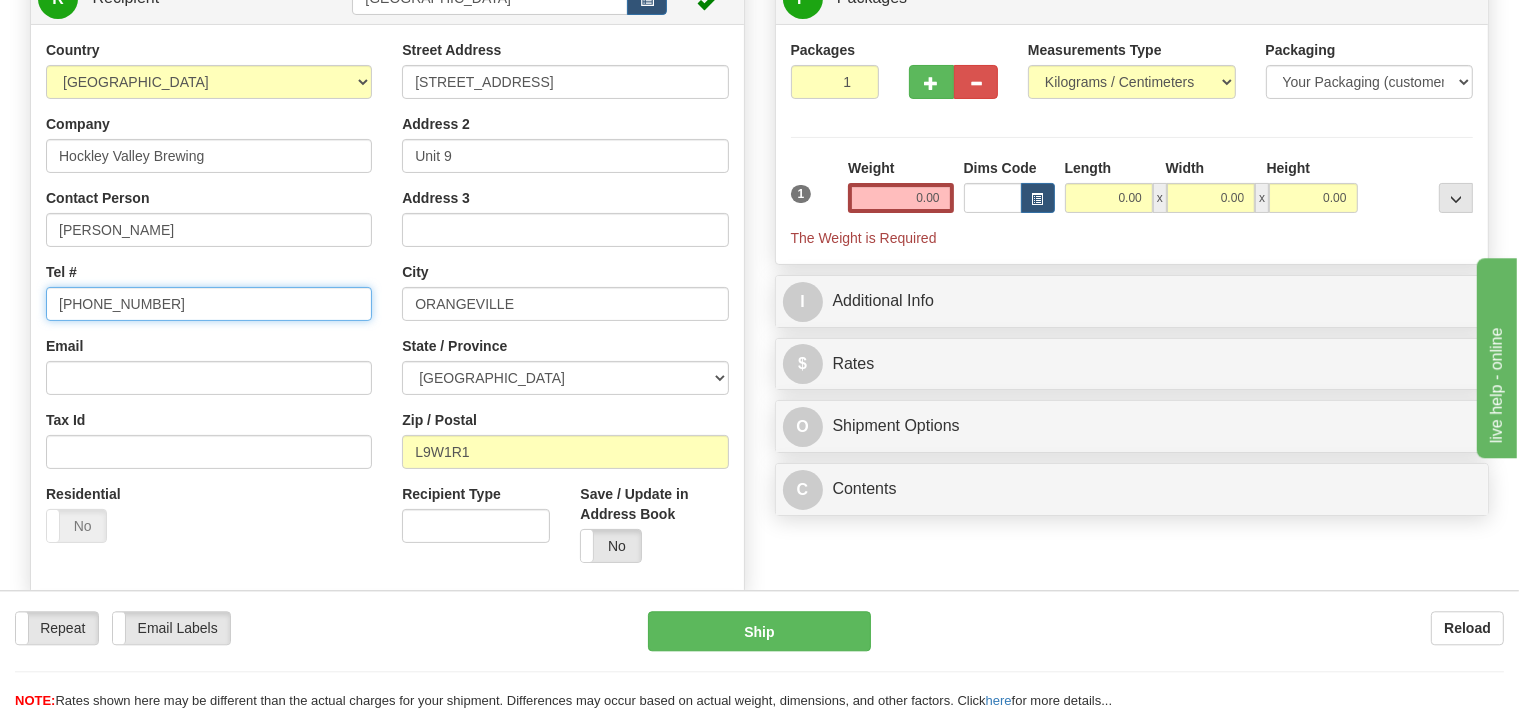 scroll, scrollTop: 316, scrollLeft: 0, axis: vertical 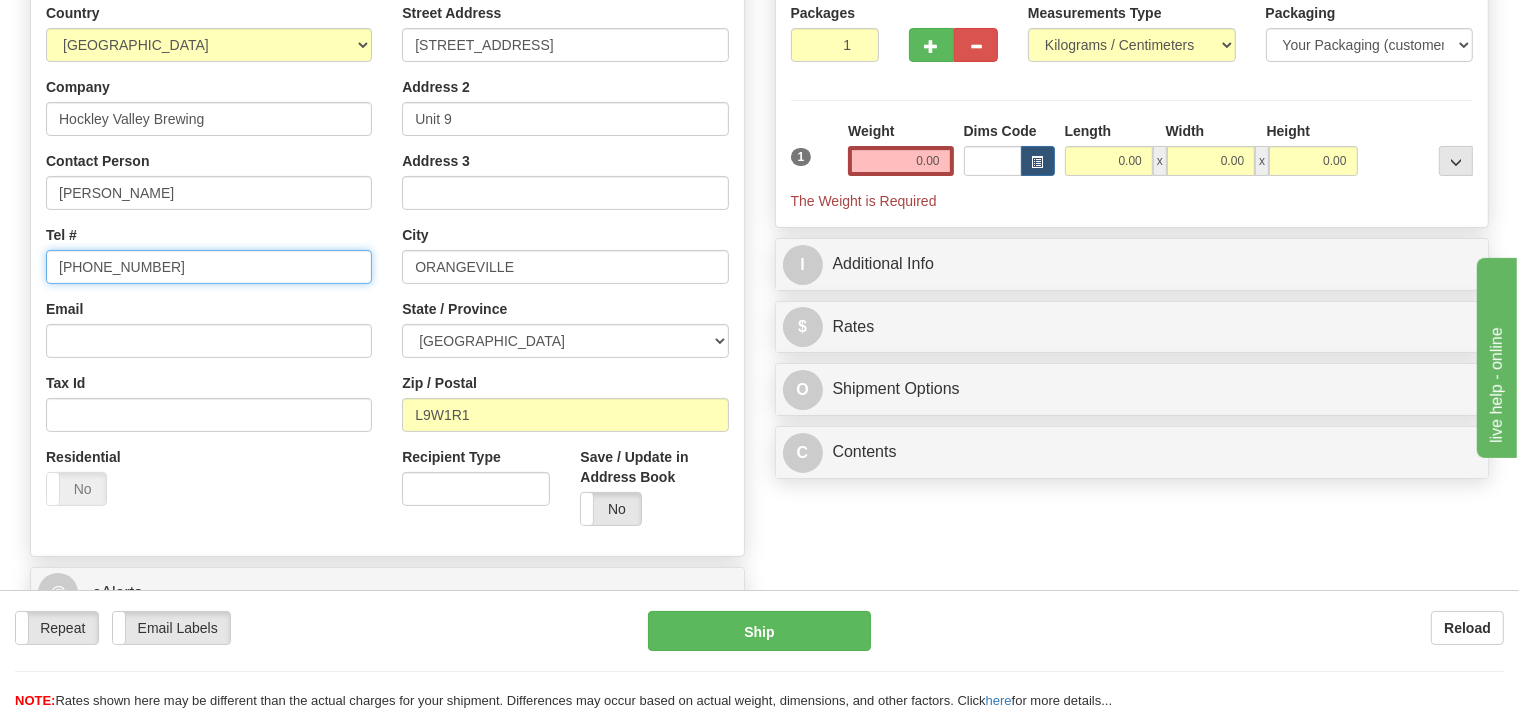 type on "[PHONE_NUMBER]" 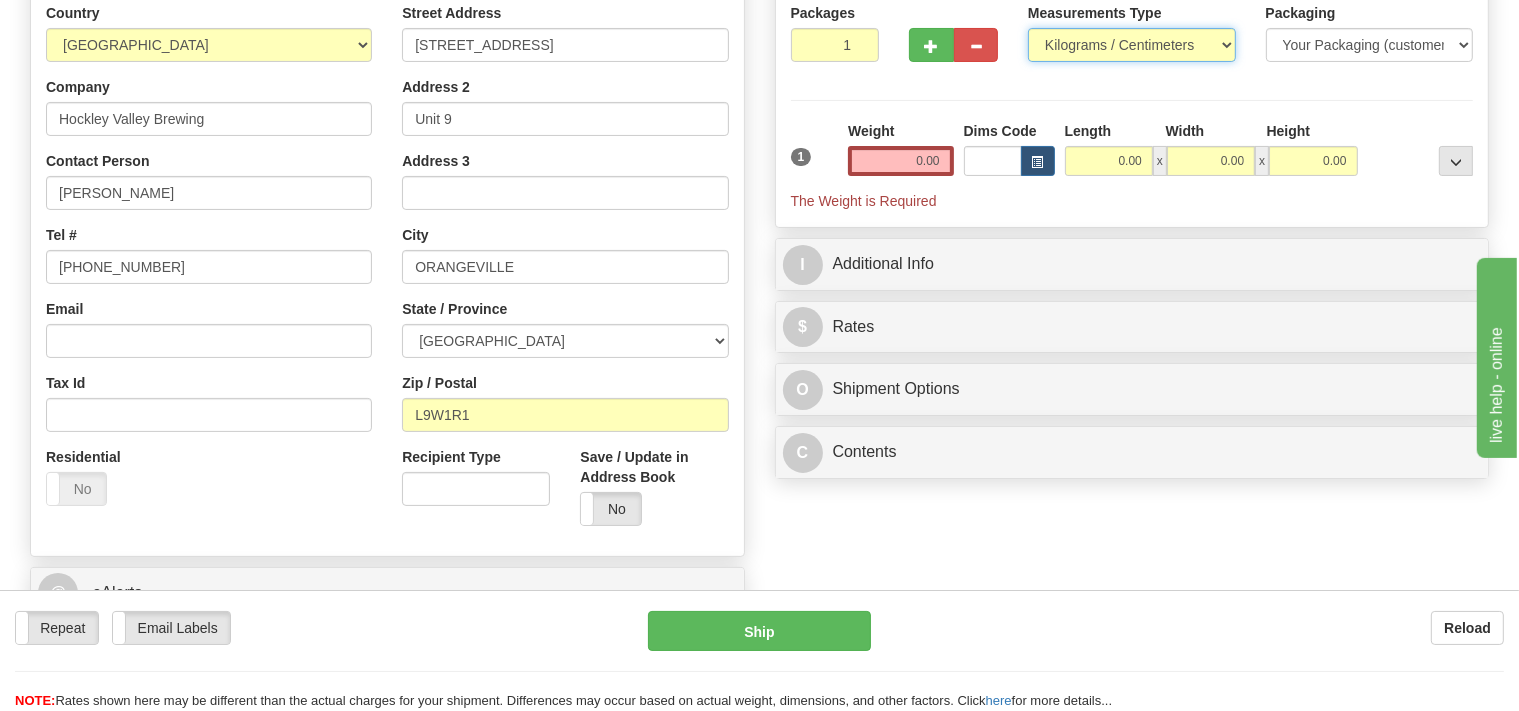click on "Pounds / Inches
Kilograms / Centimeters" at bounding box center [1132, 45] 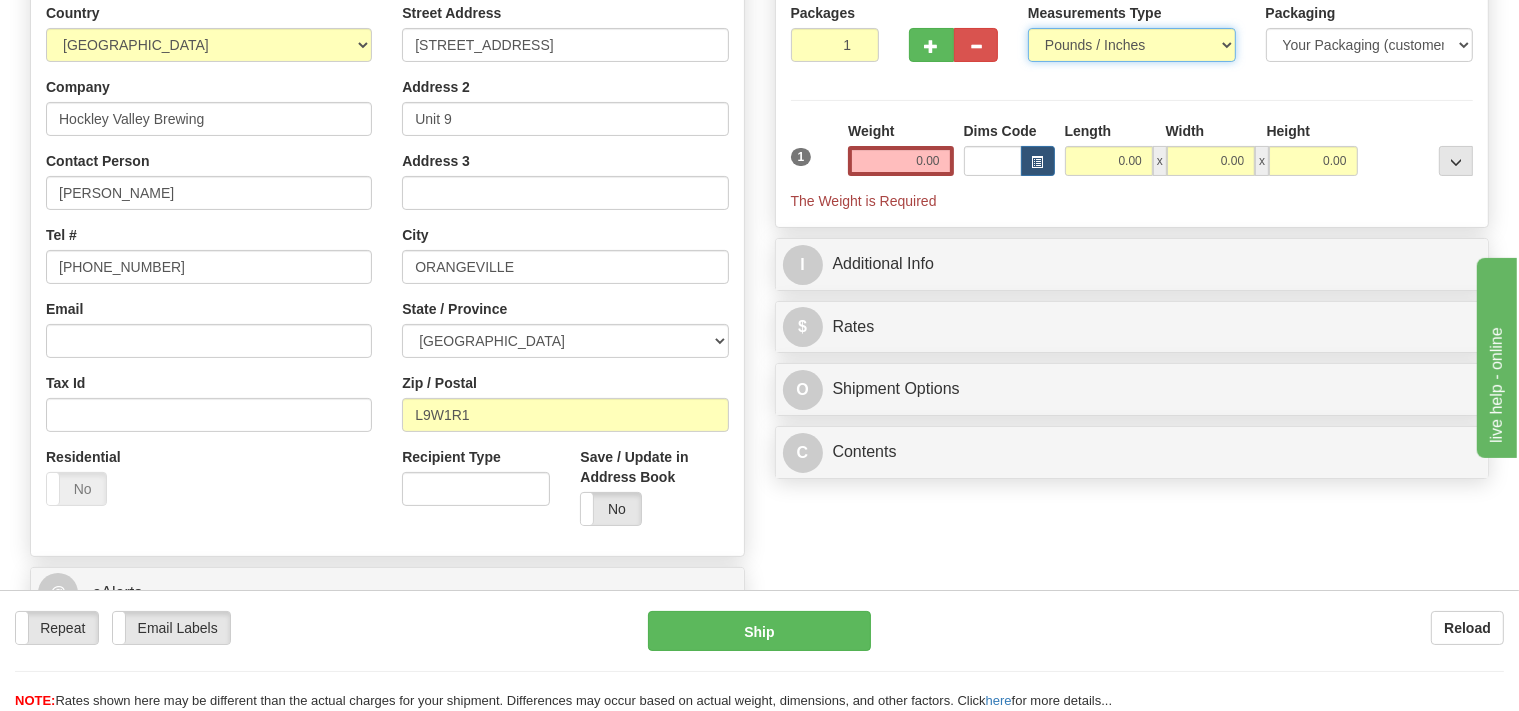 click on "Pounds / Inches" at bounding box center (0, 0) 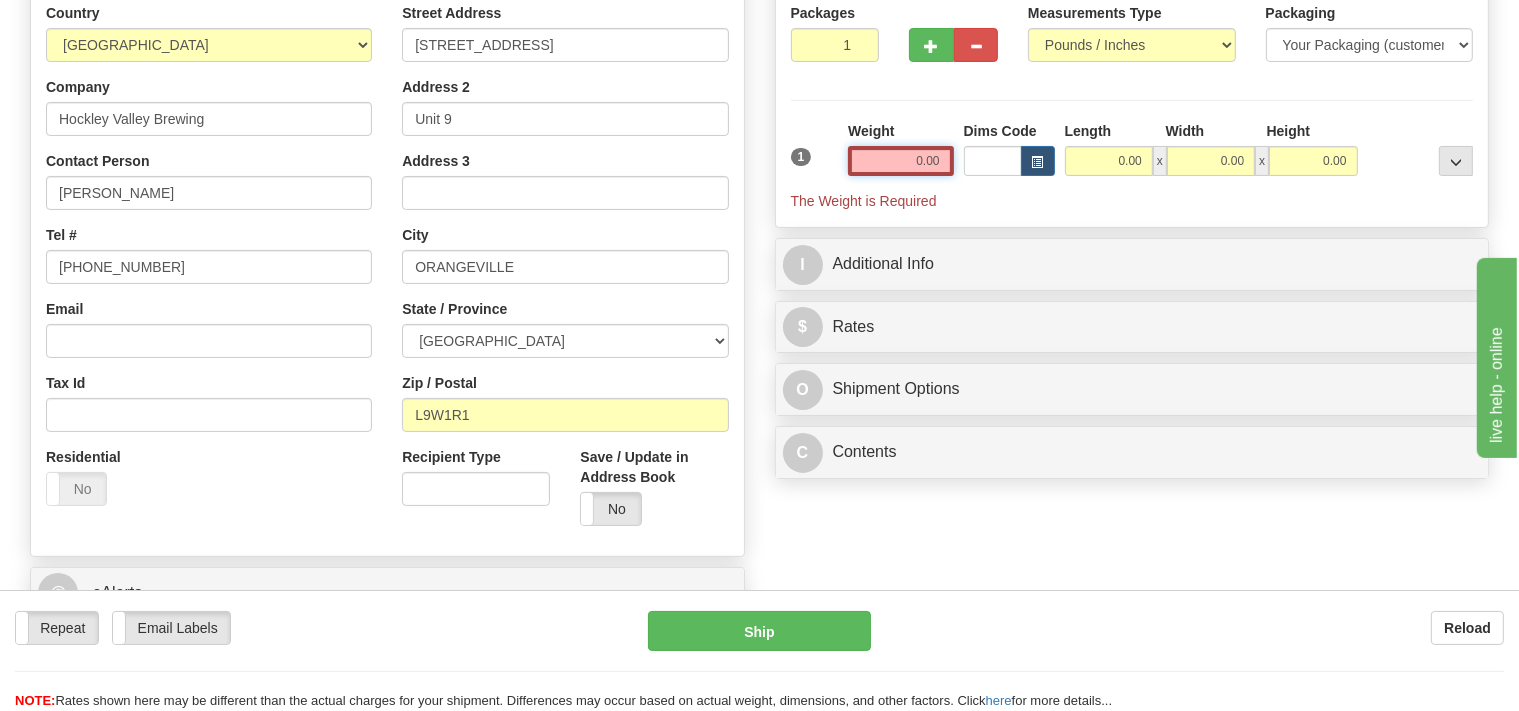 click on "0.00" at bounding box center (900, 161) 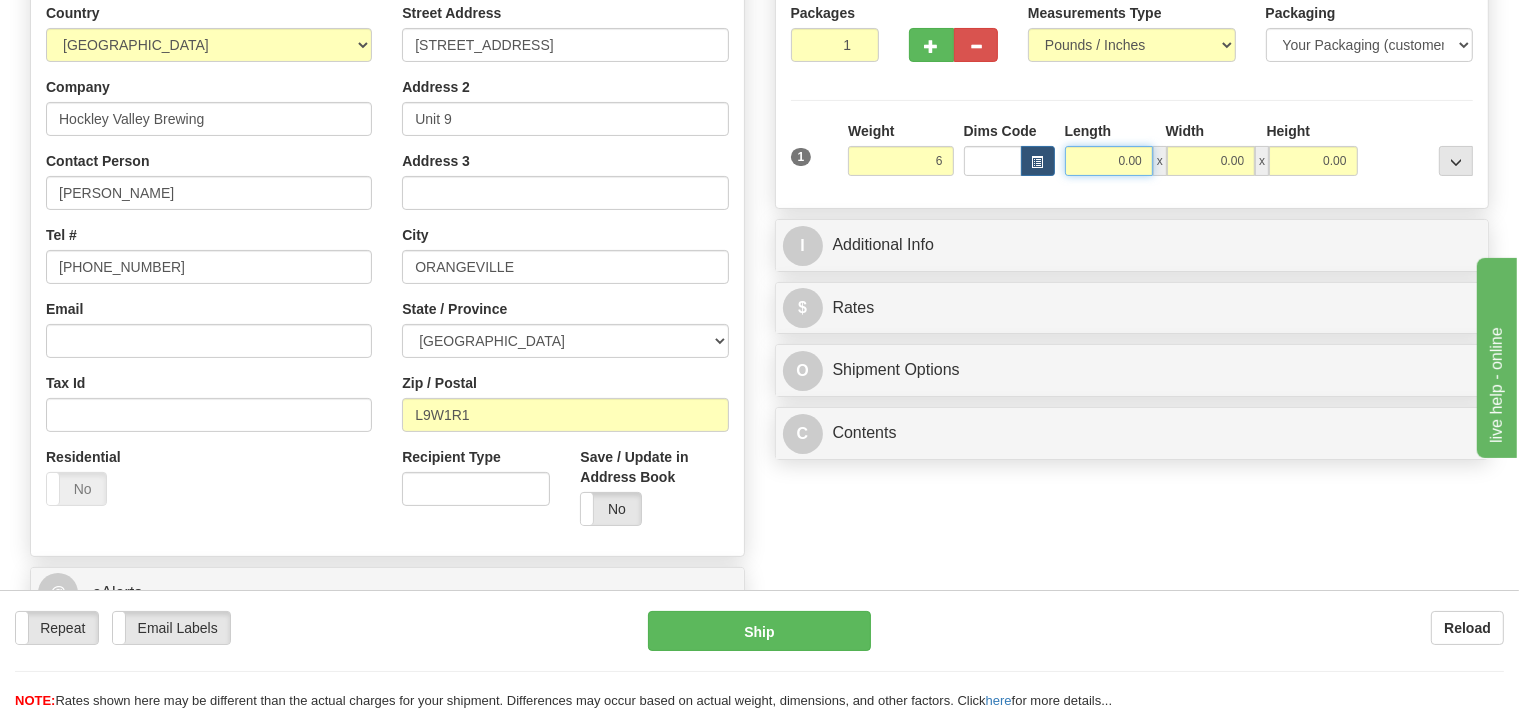 type on "6.00" 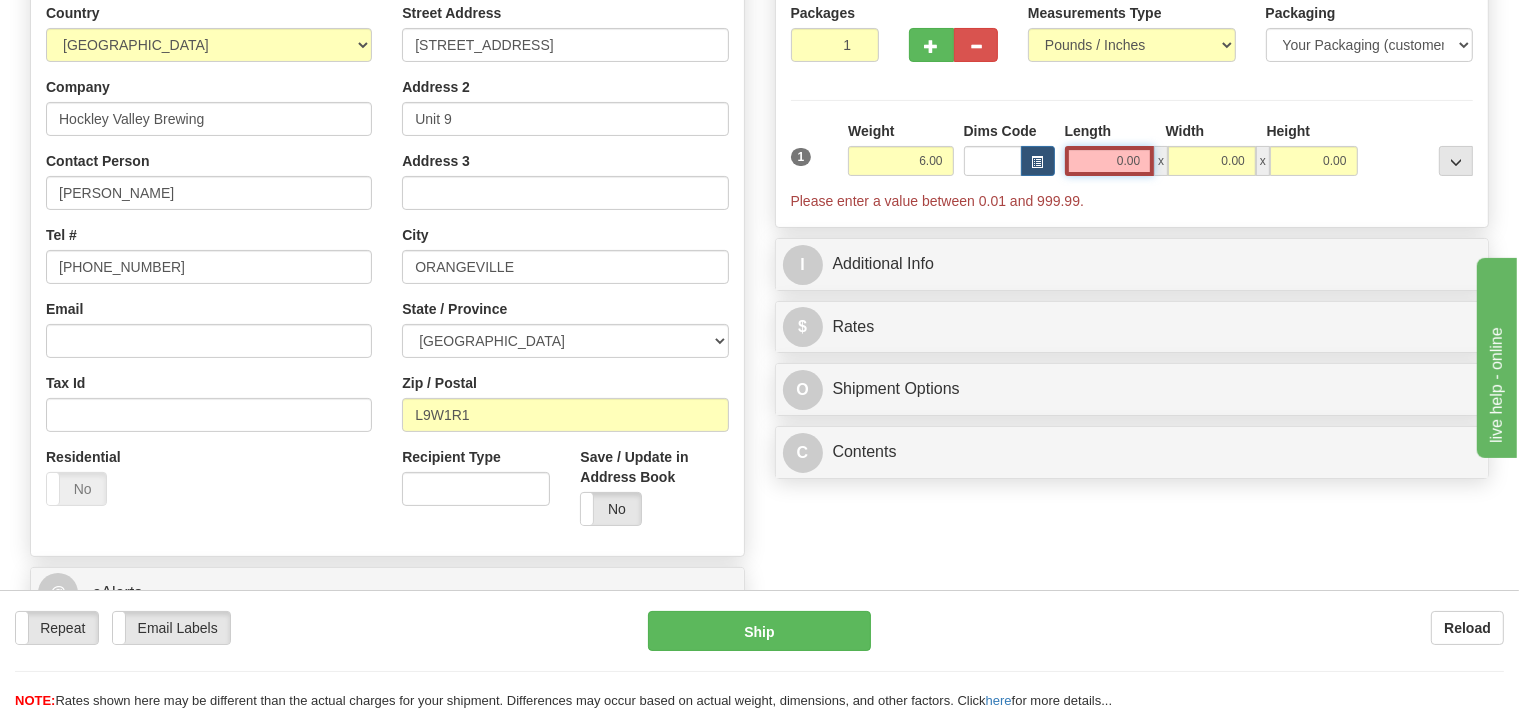 click on "0.00" at bounding box center [1110, 161] 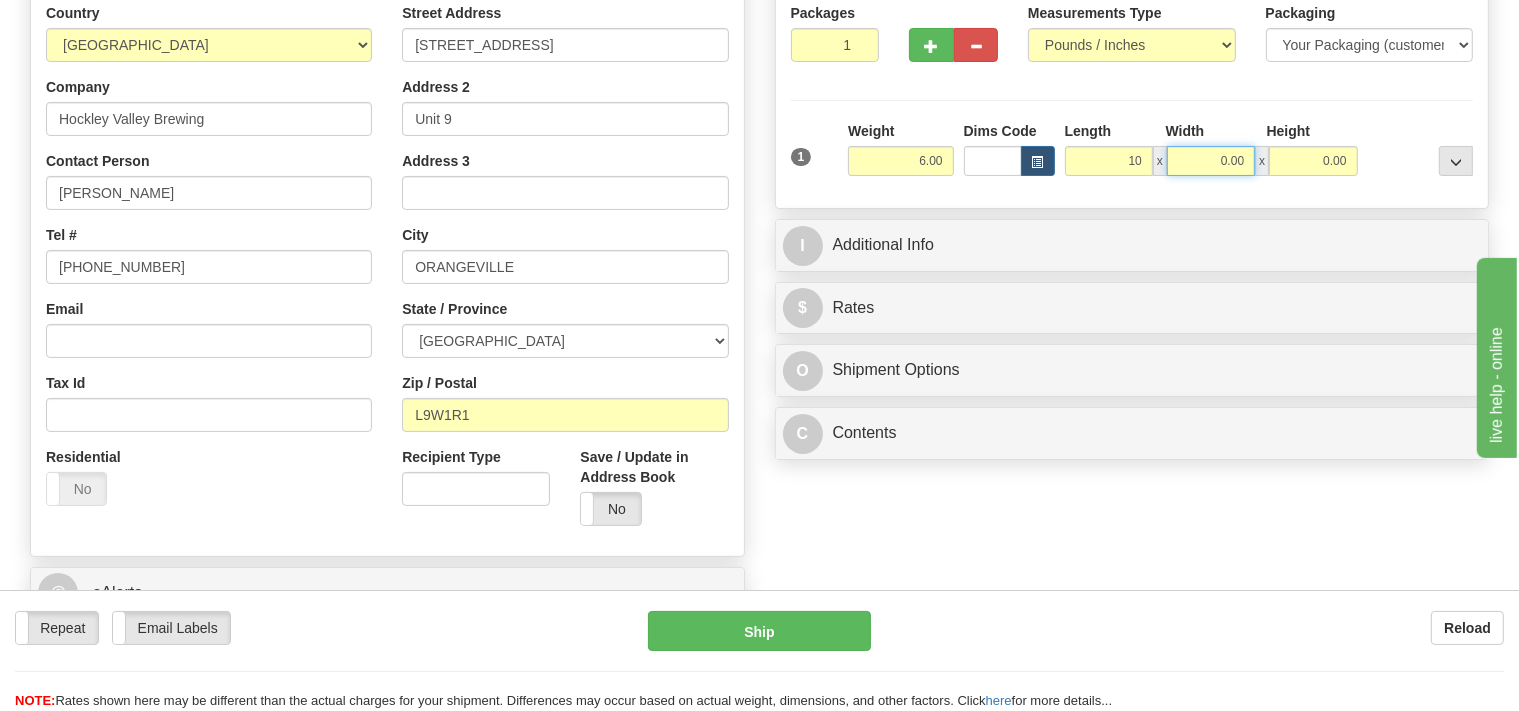 type on "10.00" 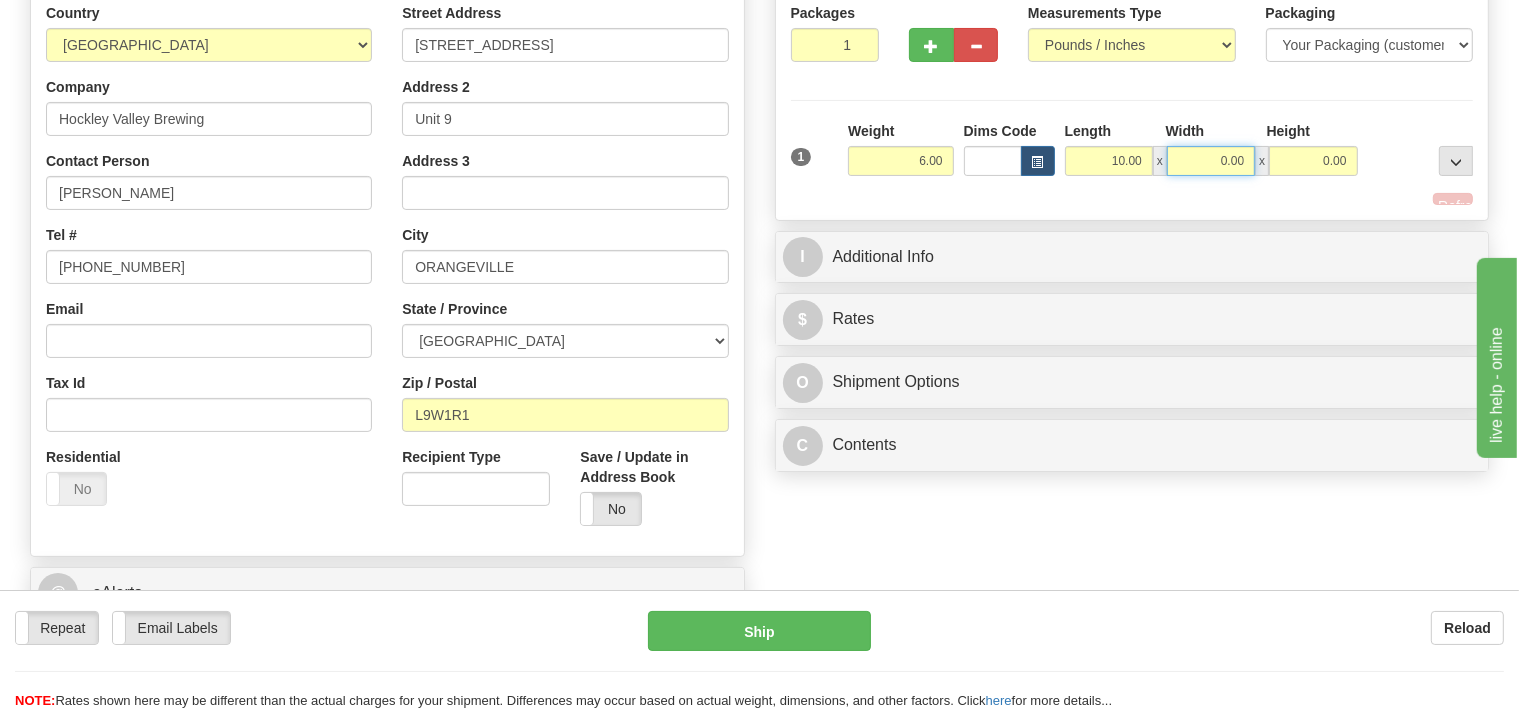 click on "0.00" at bounding box center [1211, 161] 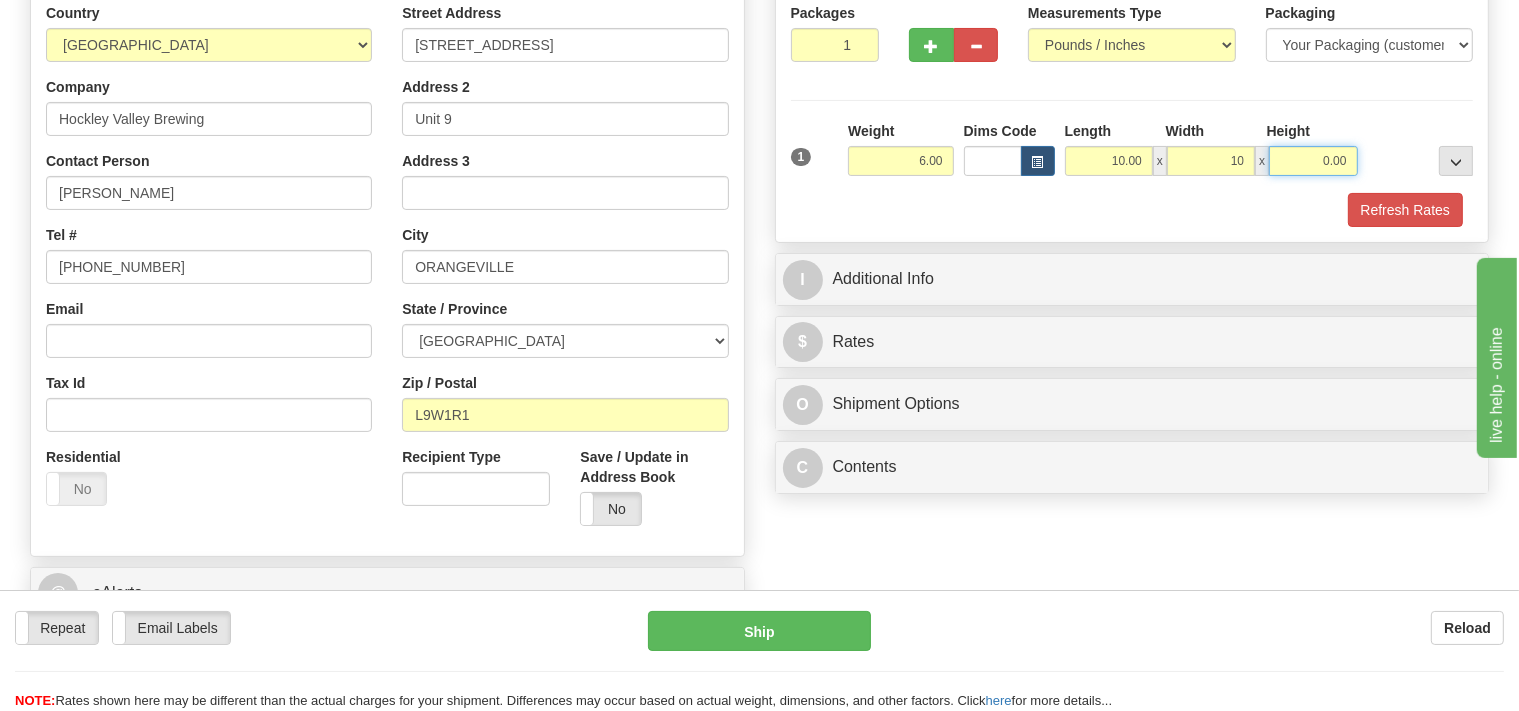 type on "10.00" 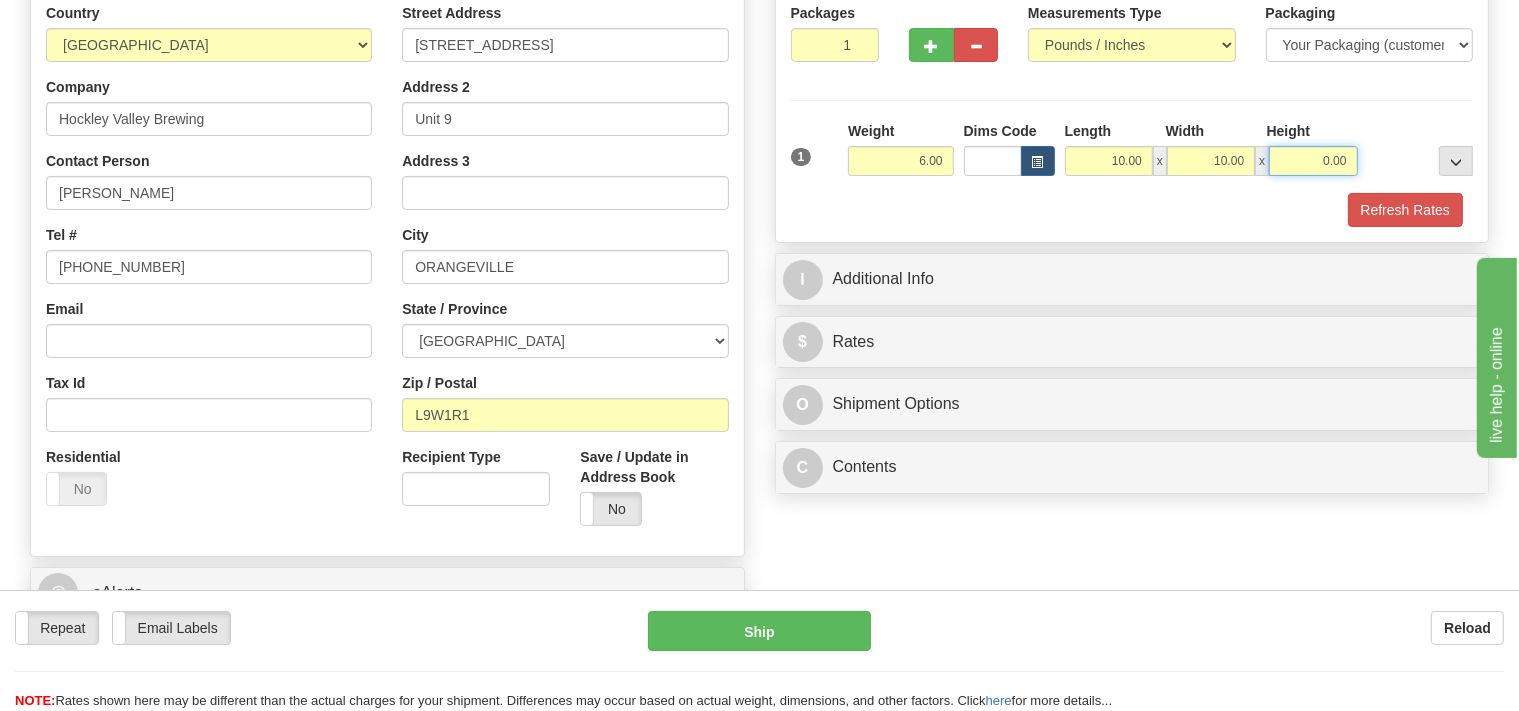 click on "0.00" at bounding box center (1313, 161) 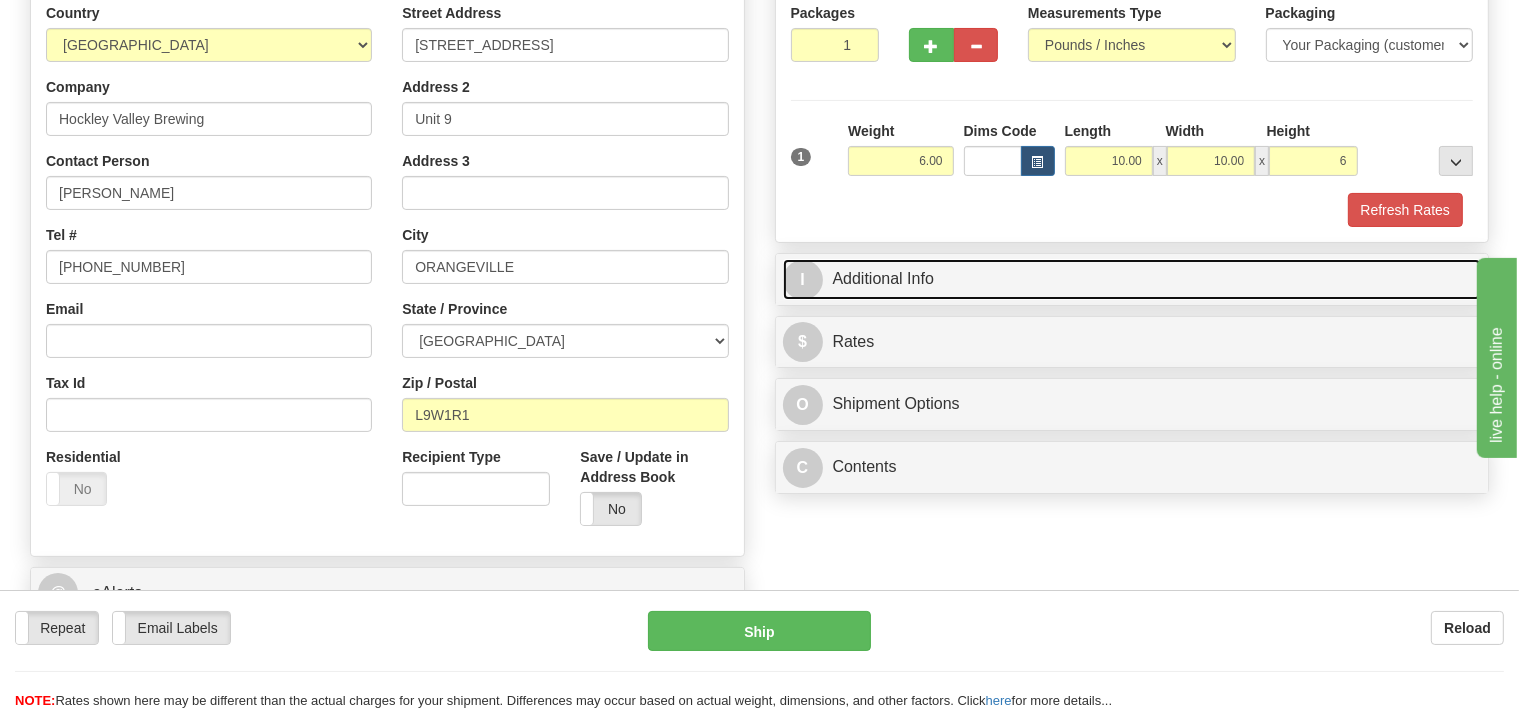 type on "6.00" 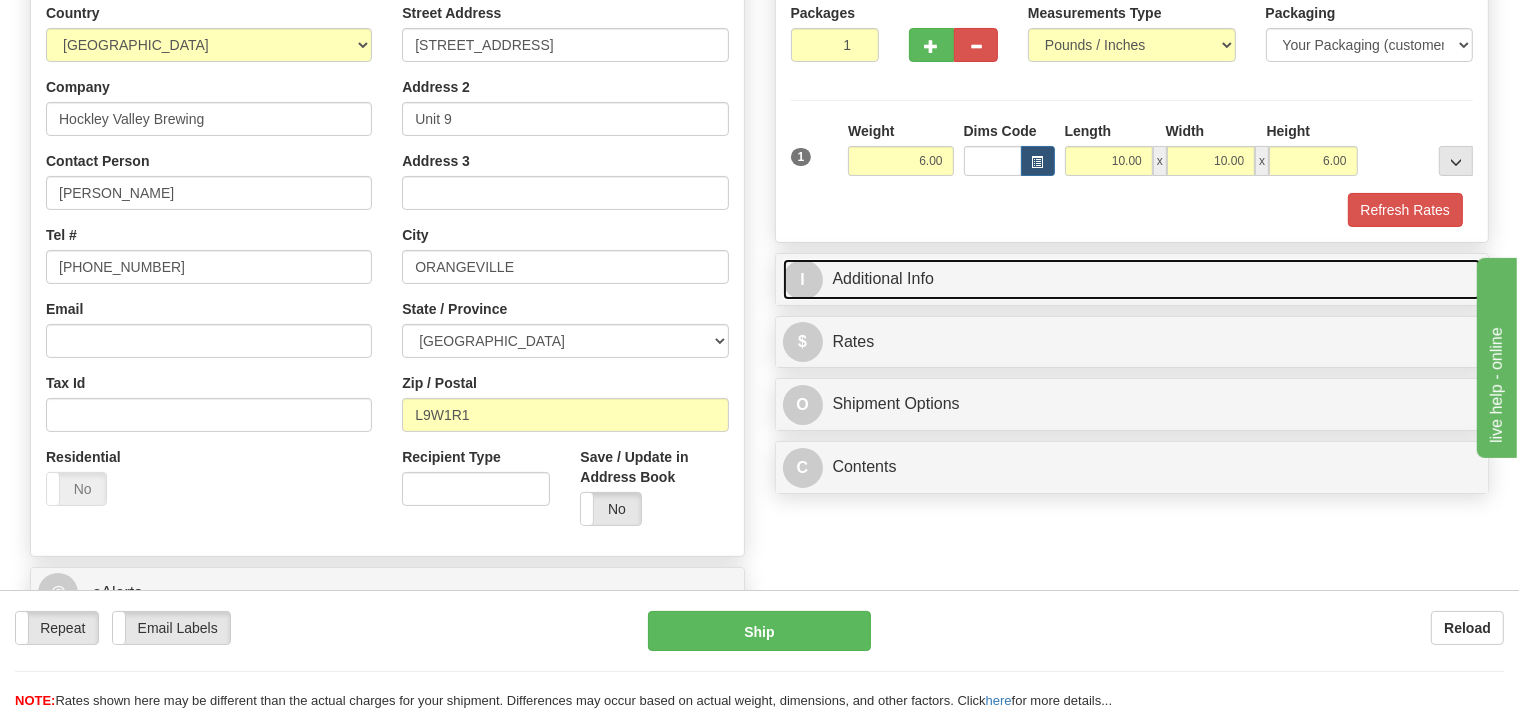 click on "I Additional Info" at bounding box center (1132, 279) 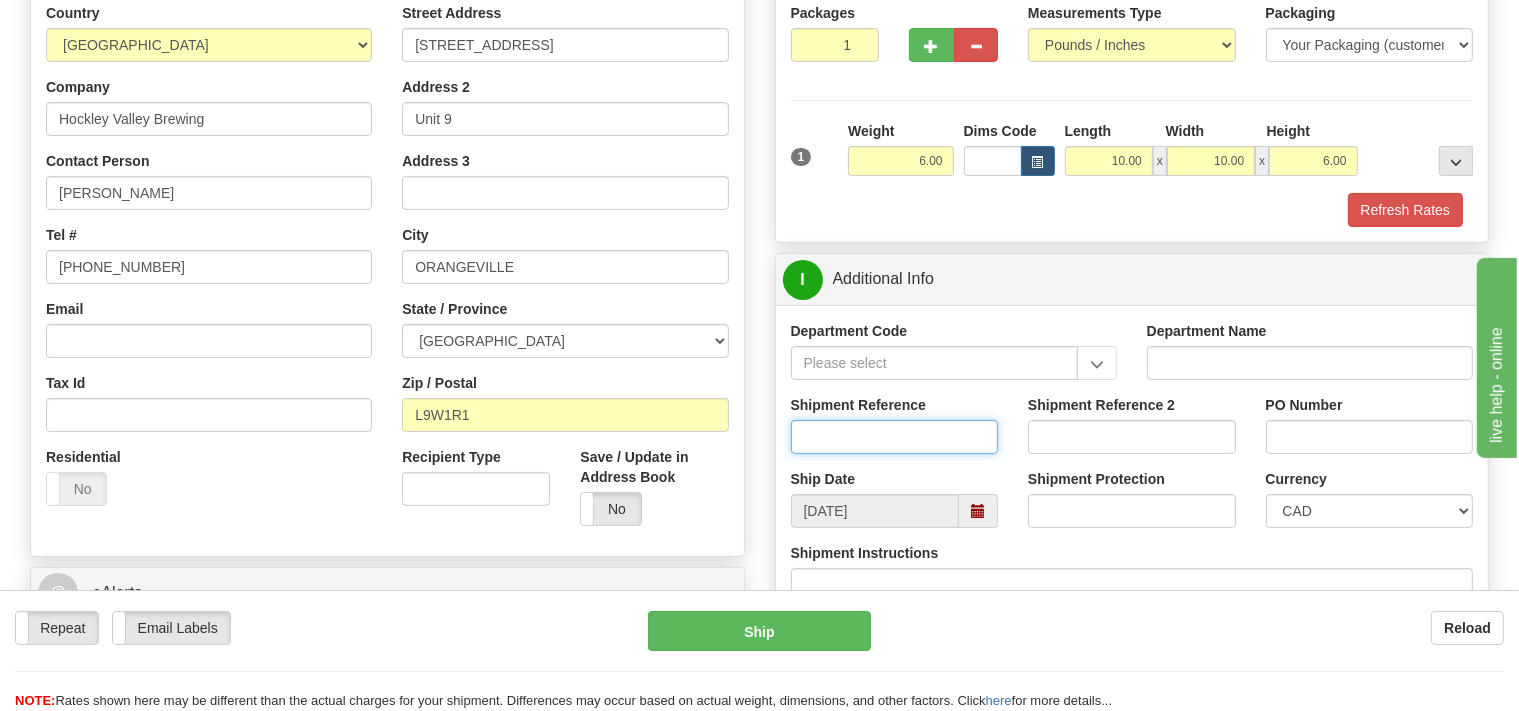 click on "Shipment Reference" at bounding box center (895, 437) 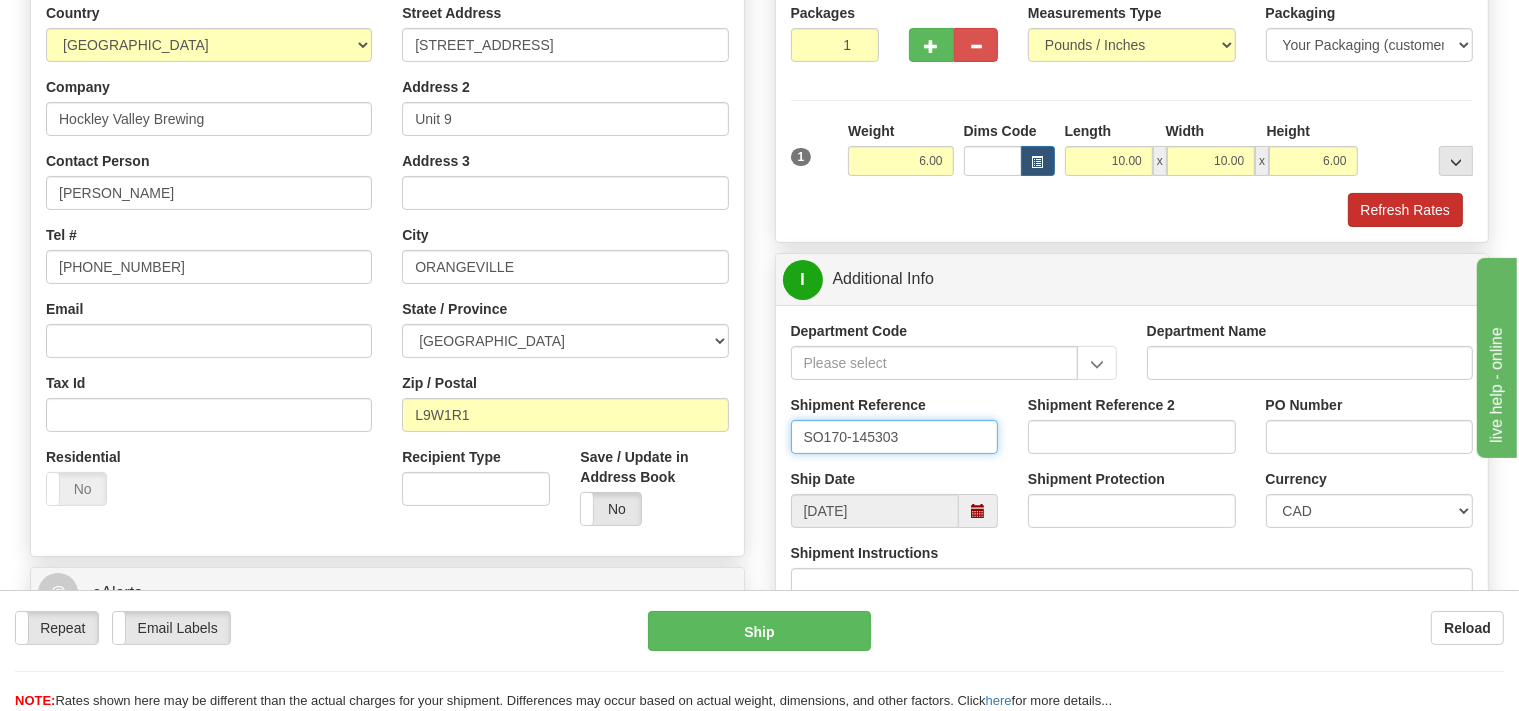 type on "SO170-145303" 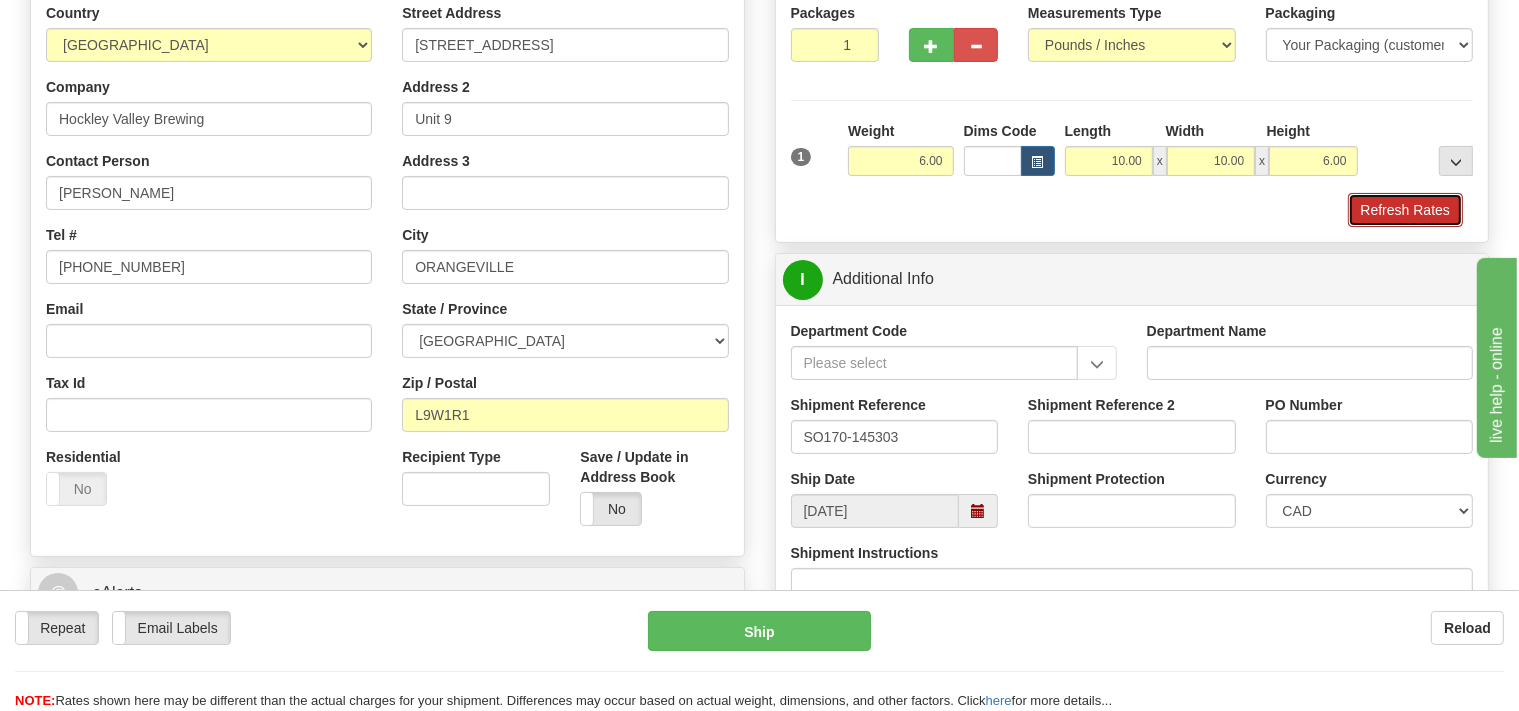 click on "Refresh Rates" at bounding box center [1405, 210] 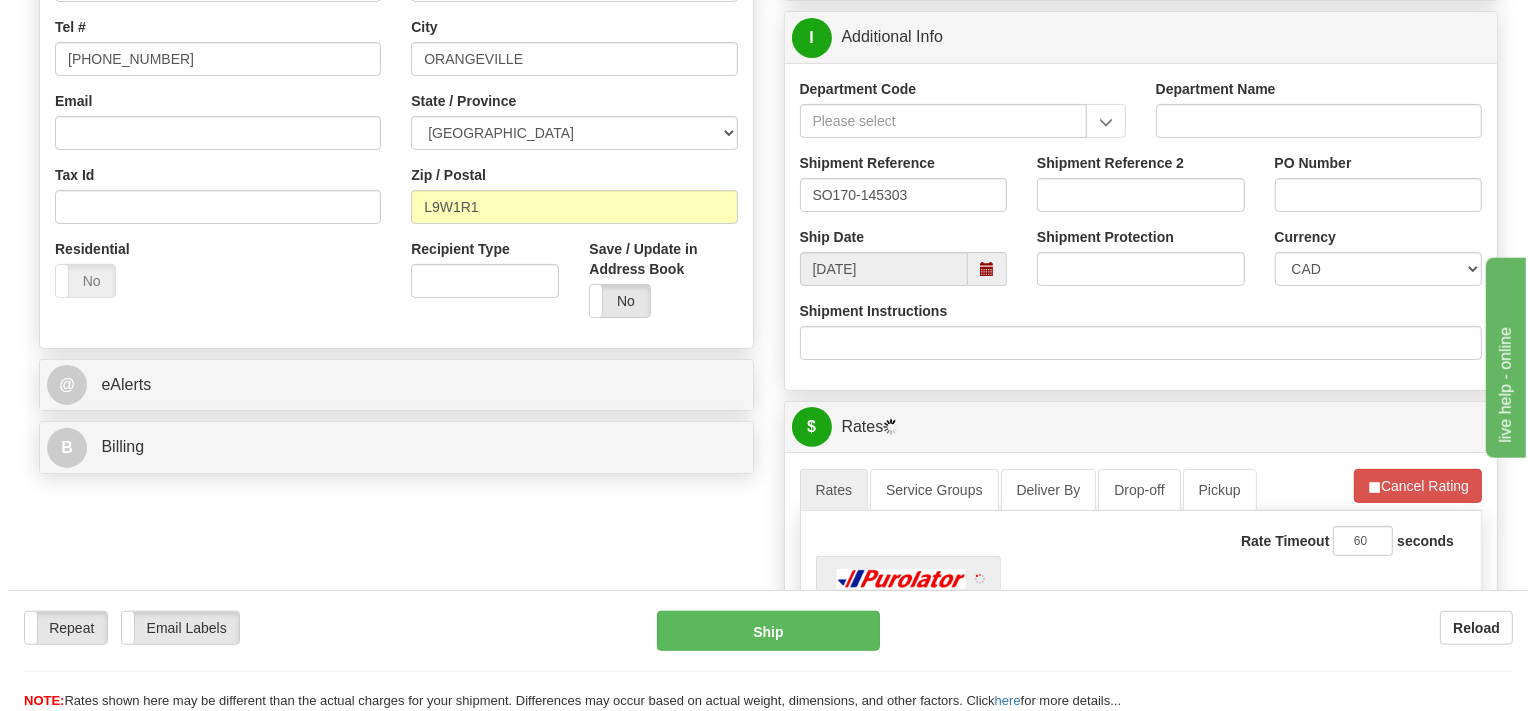 scroll, scrollTop: 633, scrollLeft: 0, axis: vertical 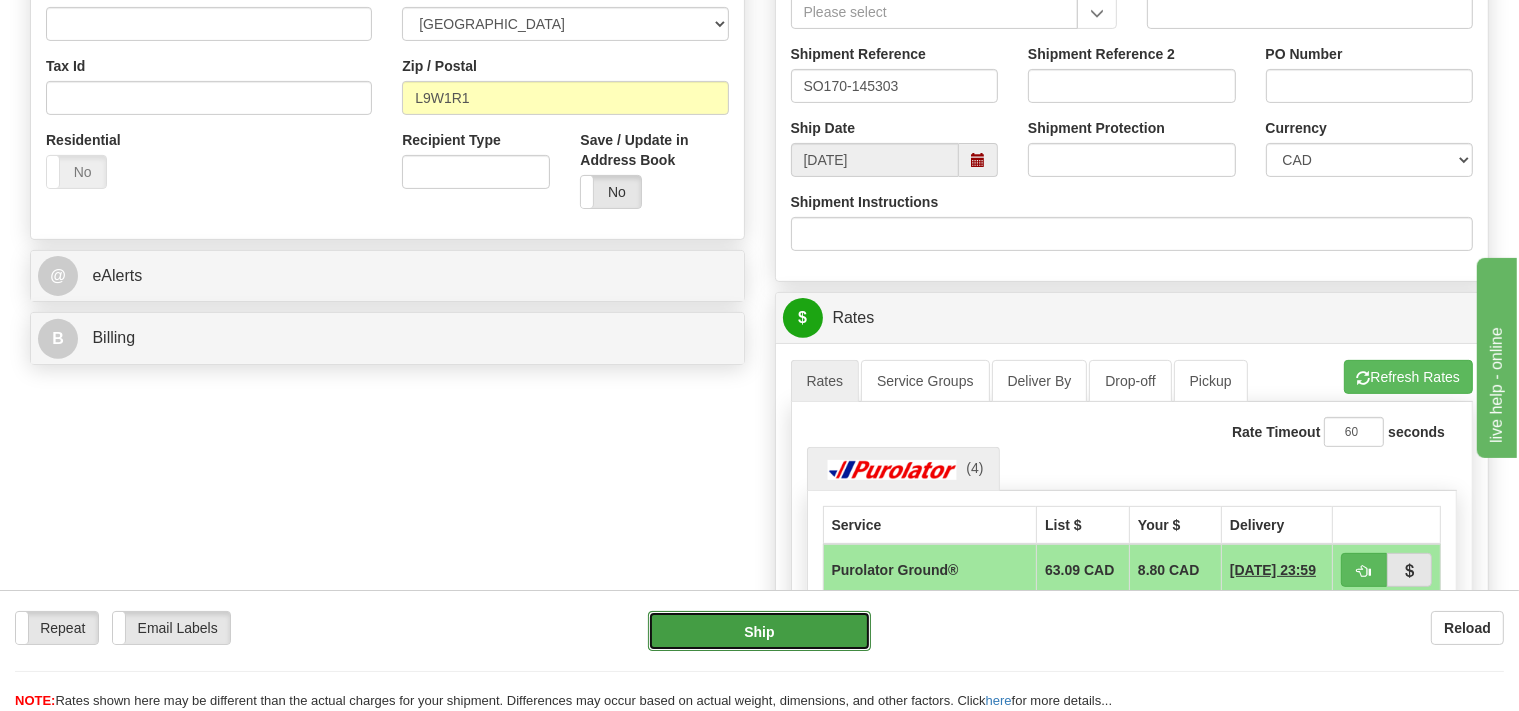 click on "Ship" at bounding box center (759, 631) 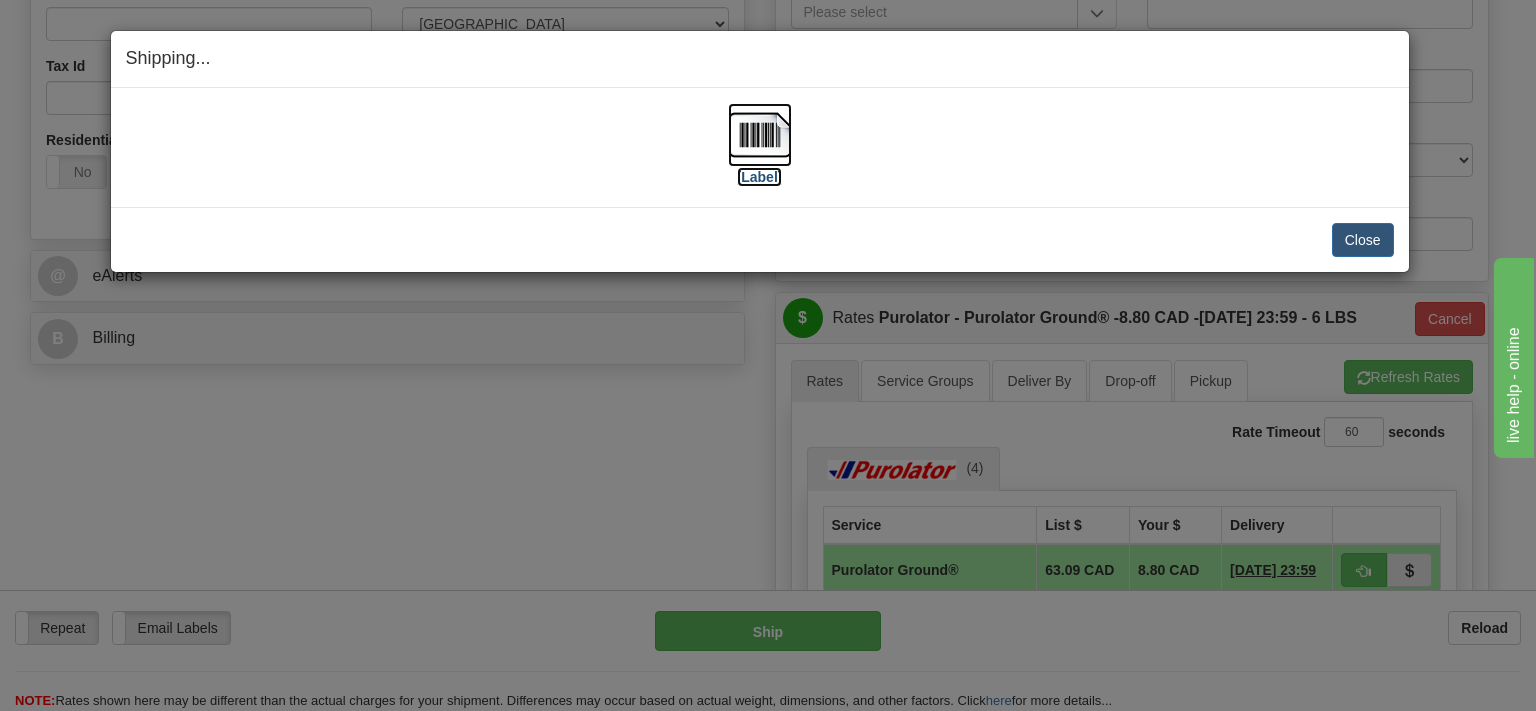 click at bounding box center [760, 135] 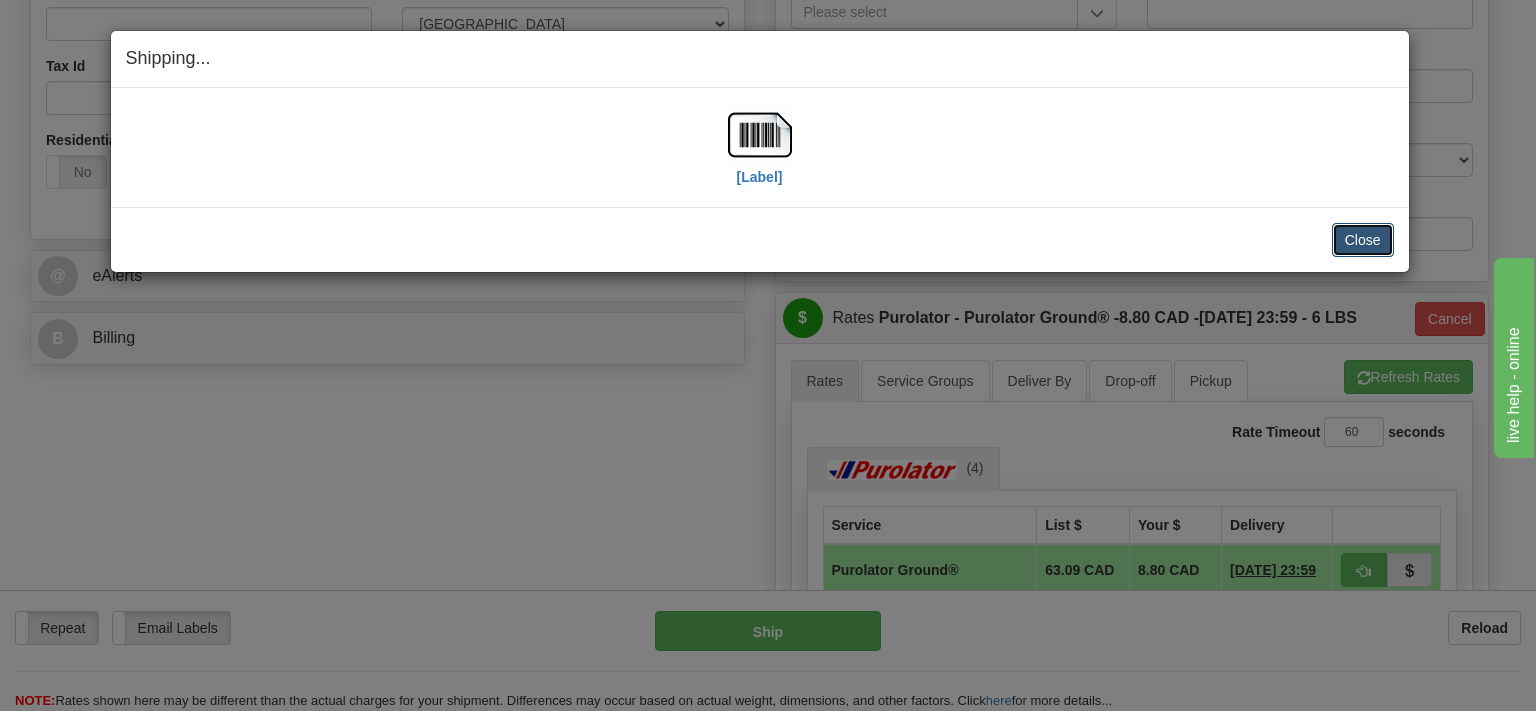 click on "Close" at bounding box center [1363, 240] 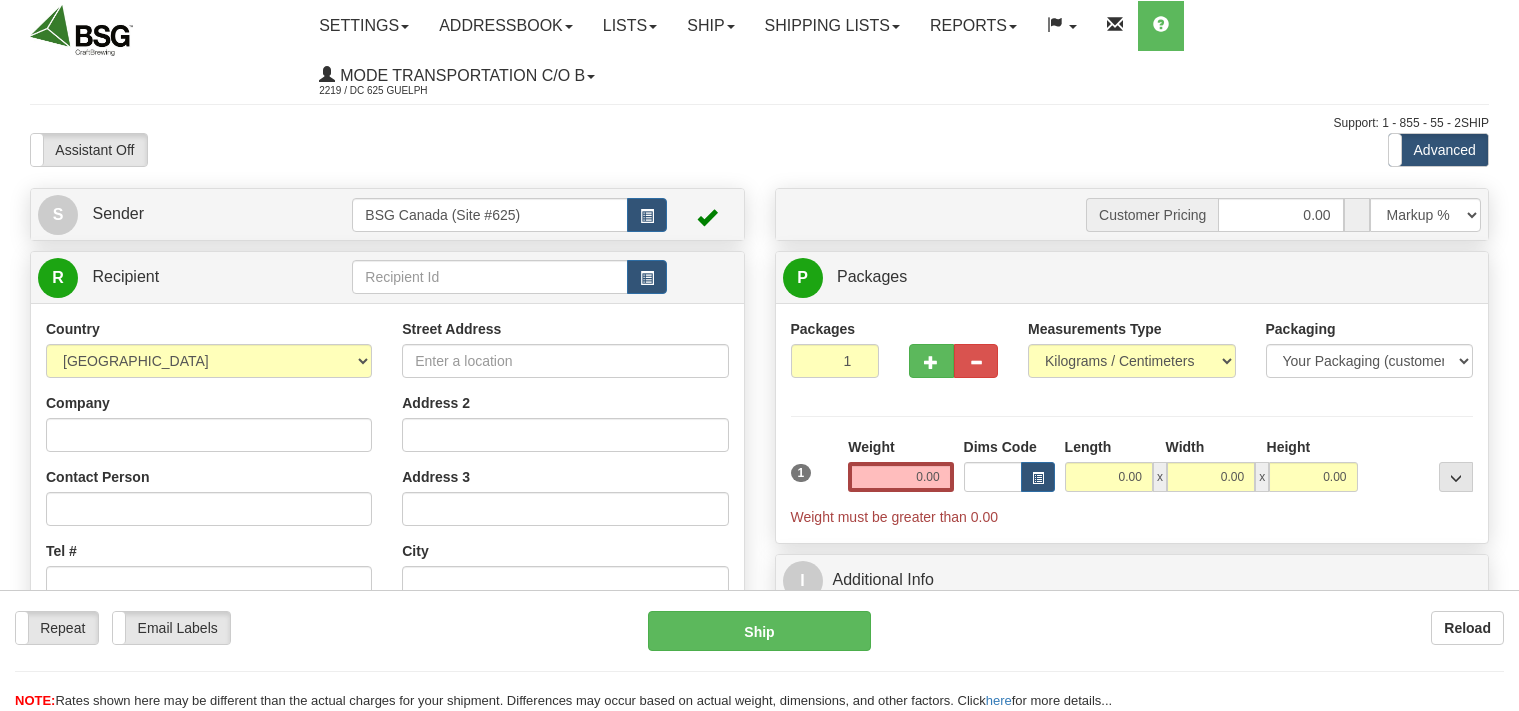 scroll, scrollTop: 0, scrollLeft: 0, axis: both 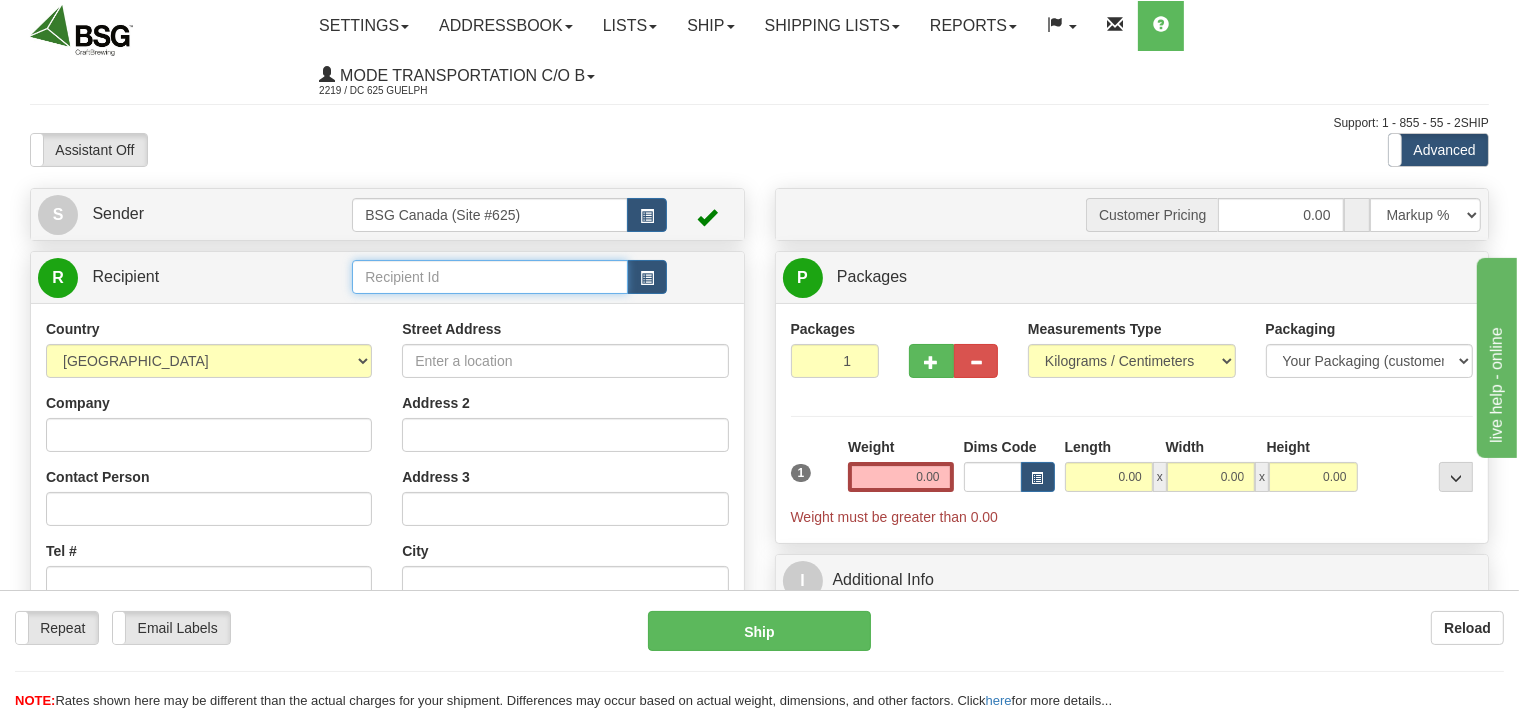 click at bounding box center (489, 277) 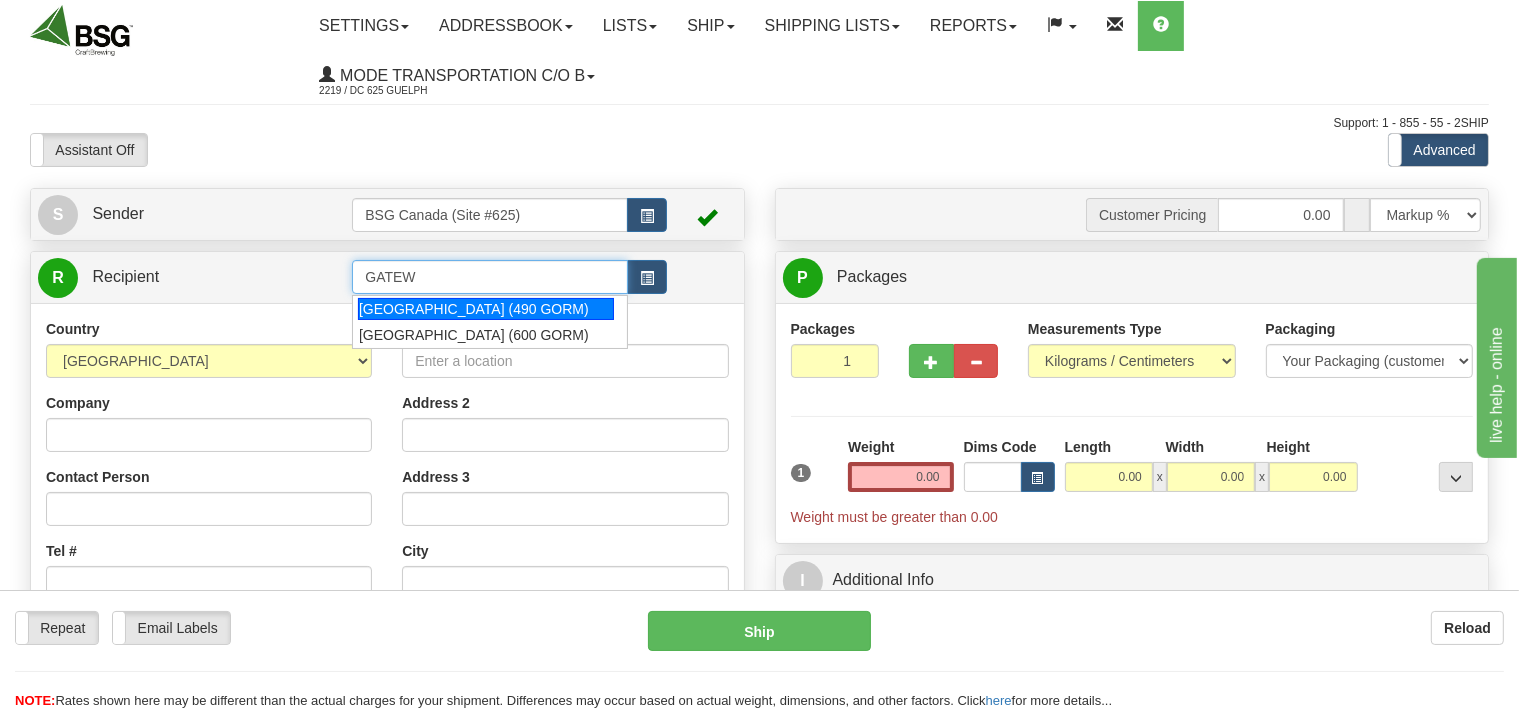 click on "GATEWAY CITY (490 GORM)" at bounding box center (486, 309) 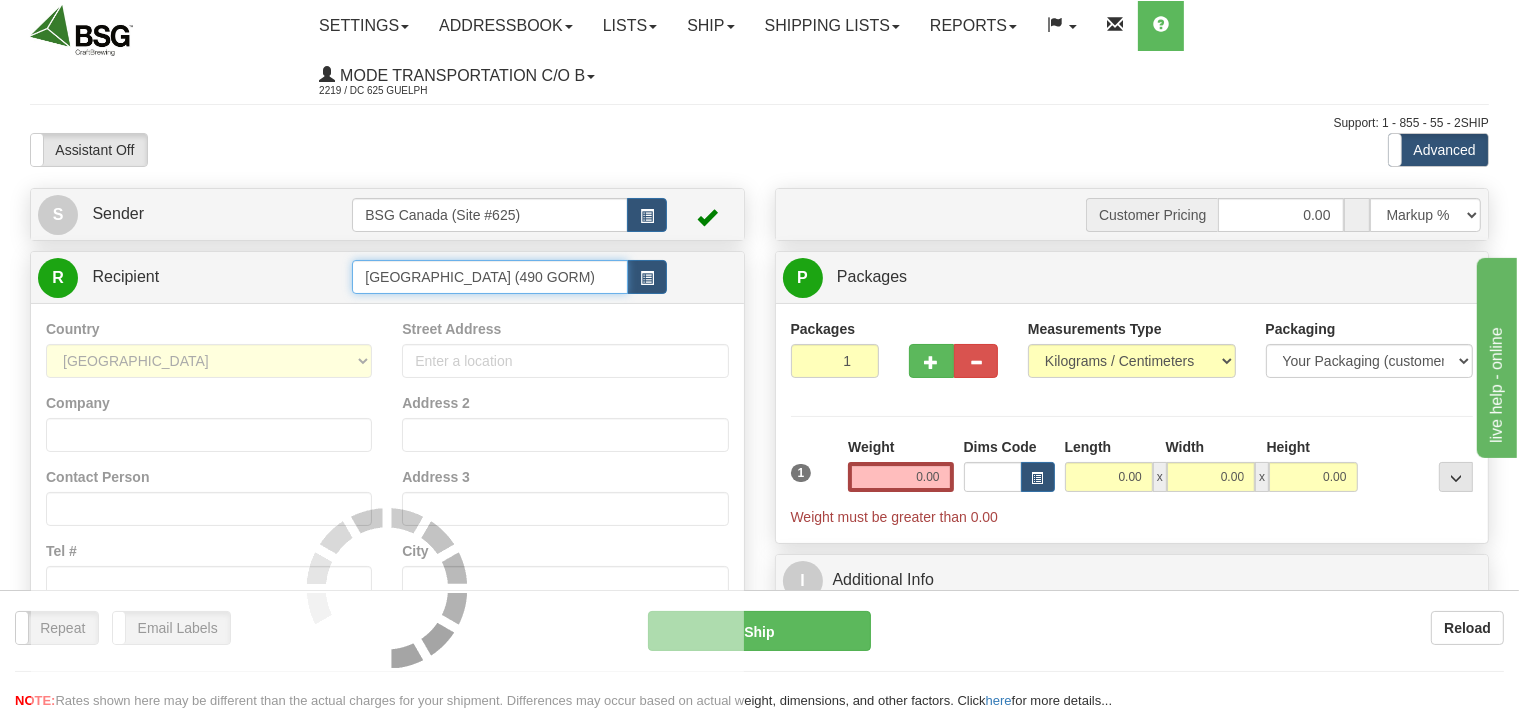 type on "GATEWAY CITY (490 GORM)" 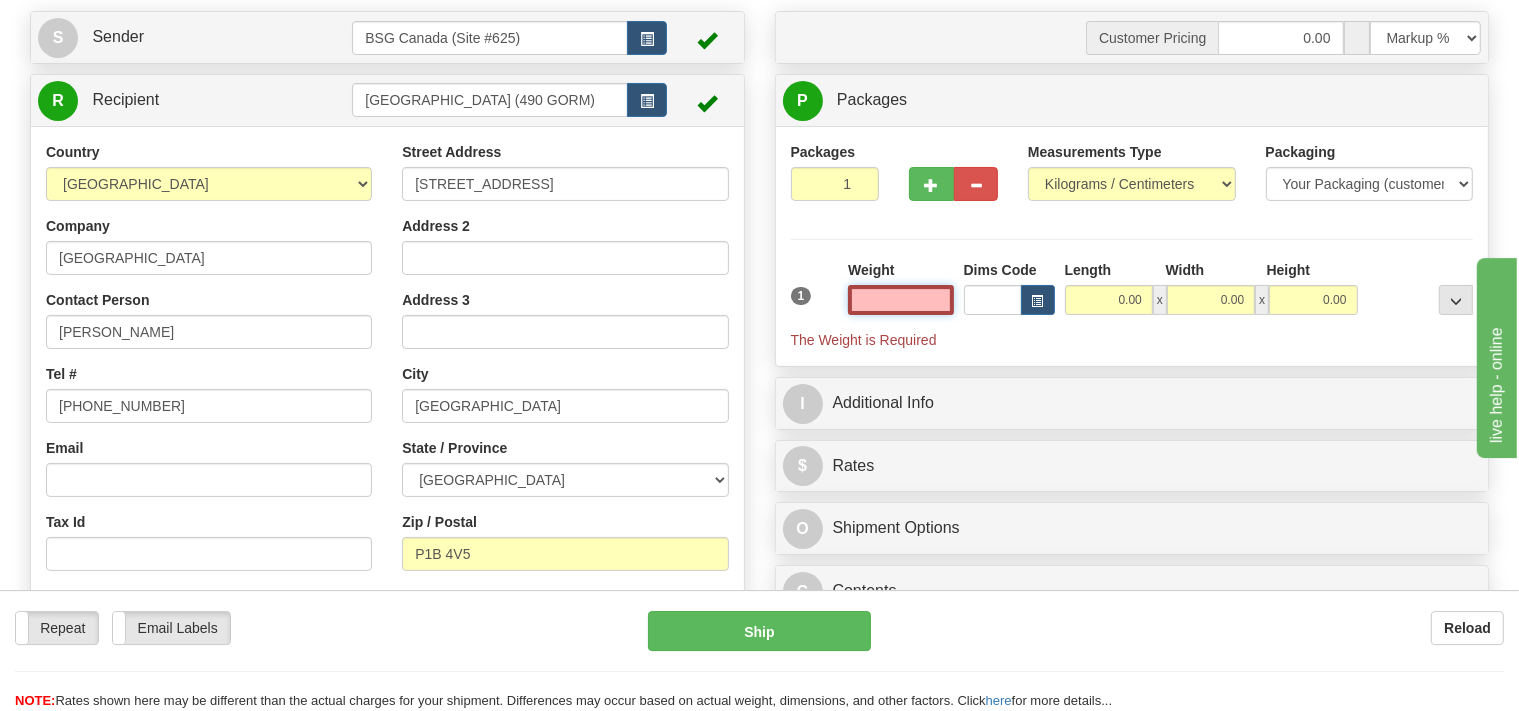scroll, scrollTop: 211, scrollLeft: 0, axis: vertical 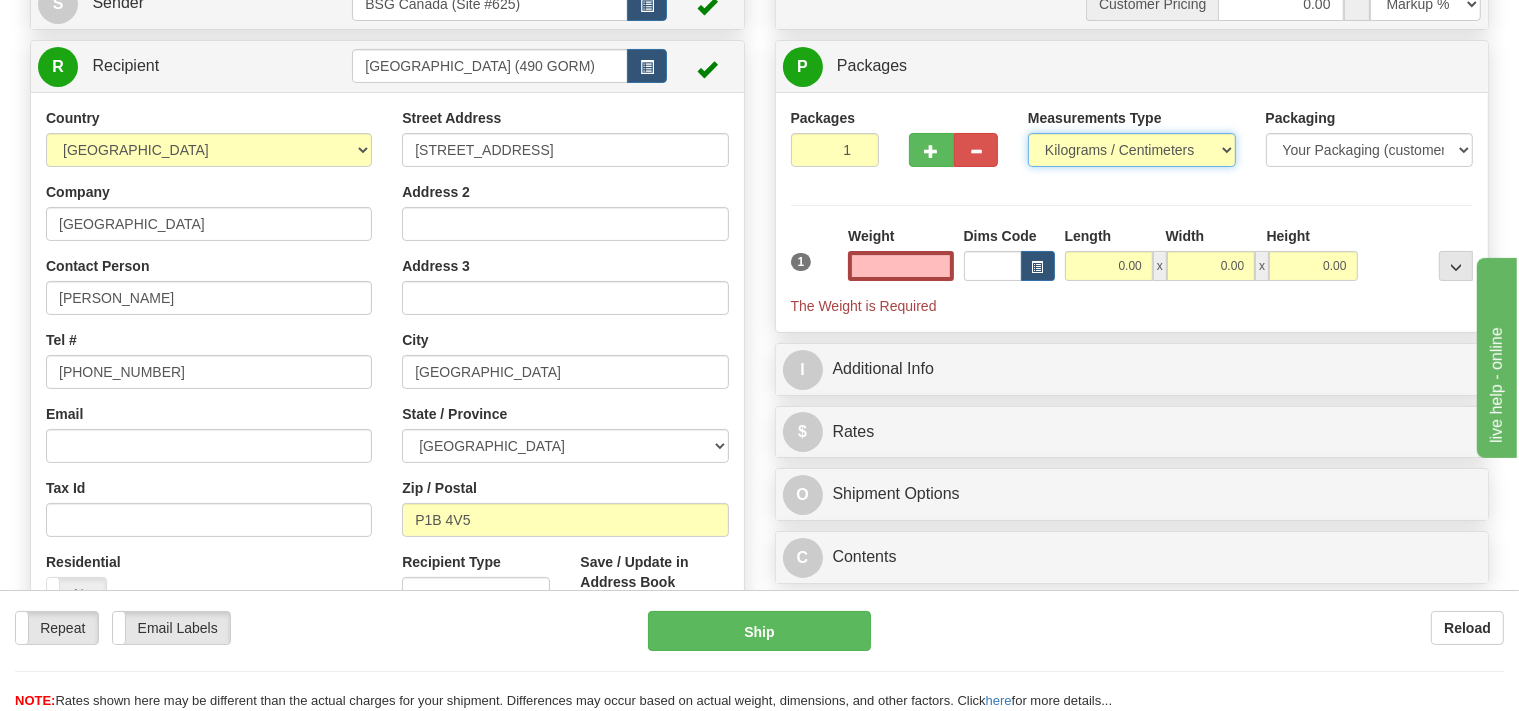 type on "0.00" 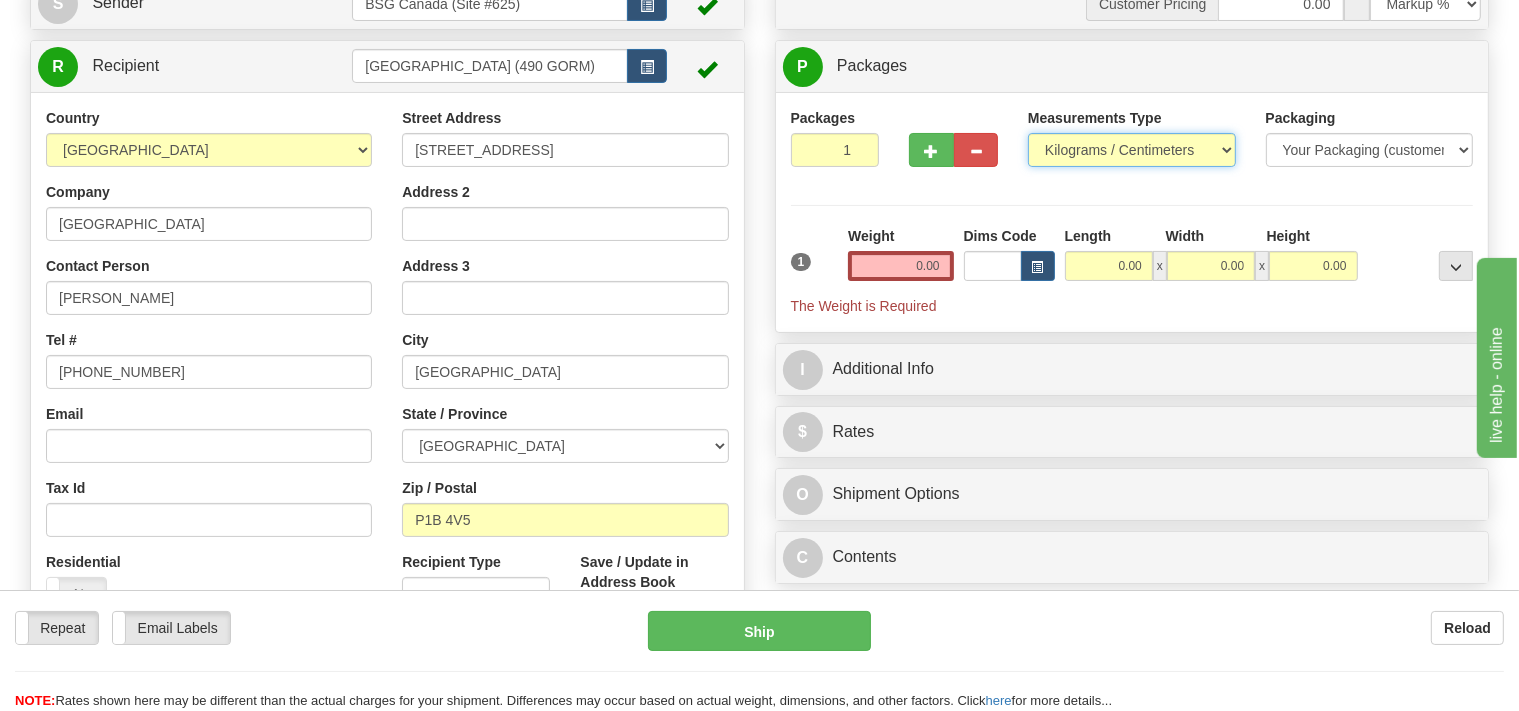 click on "Pounds / Inches
Kilograms / Centimeters" at bounding box center (1132, 150) 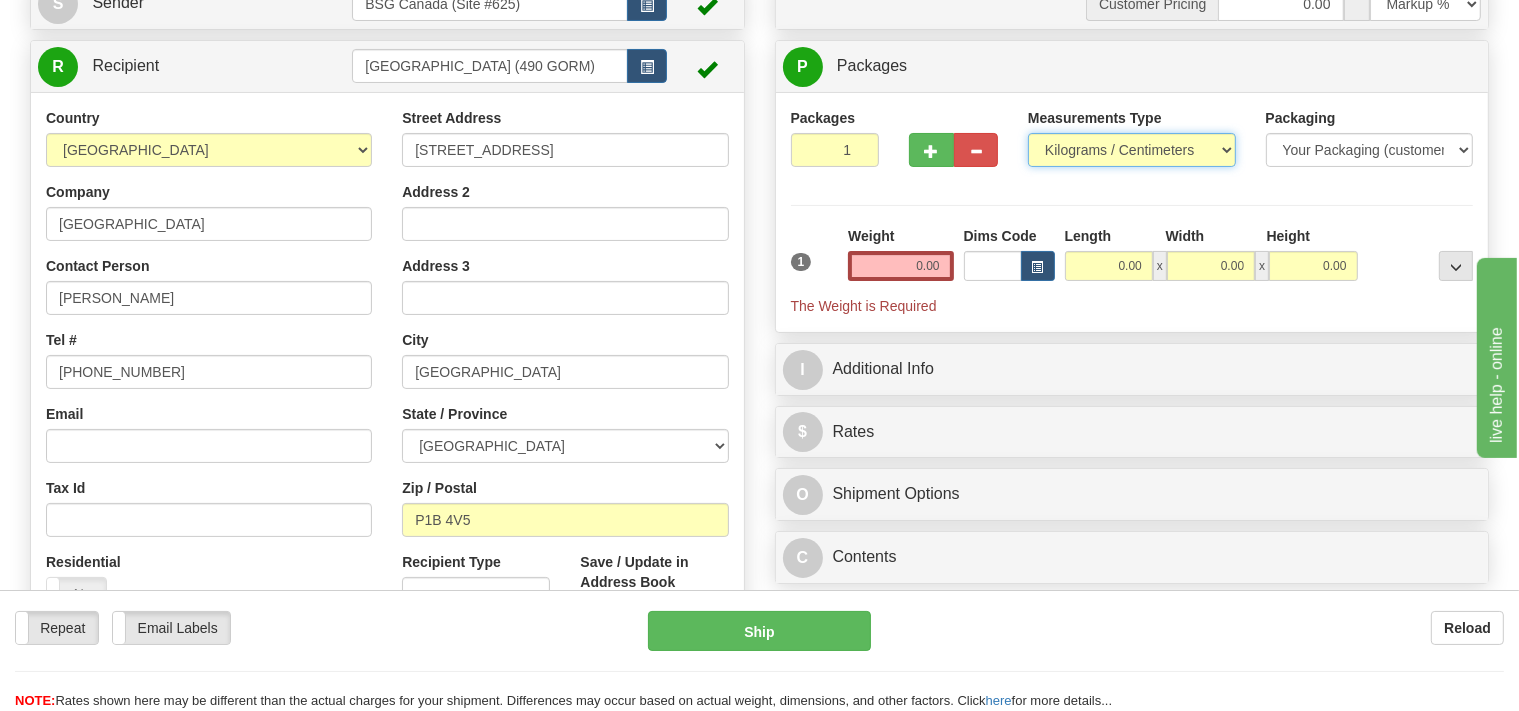 select on "0" 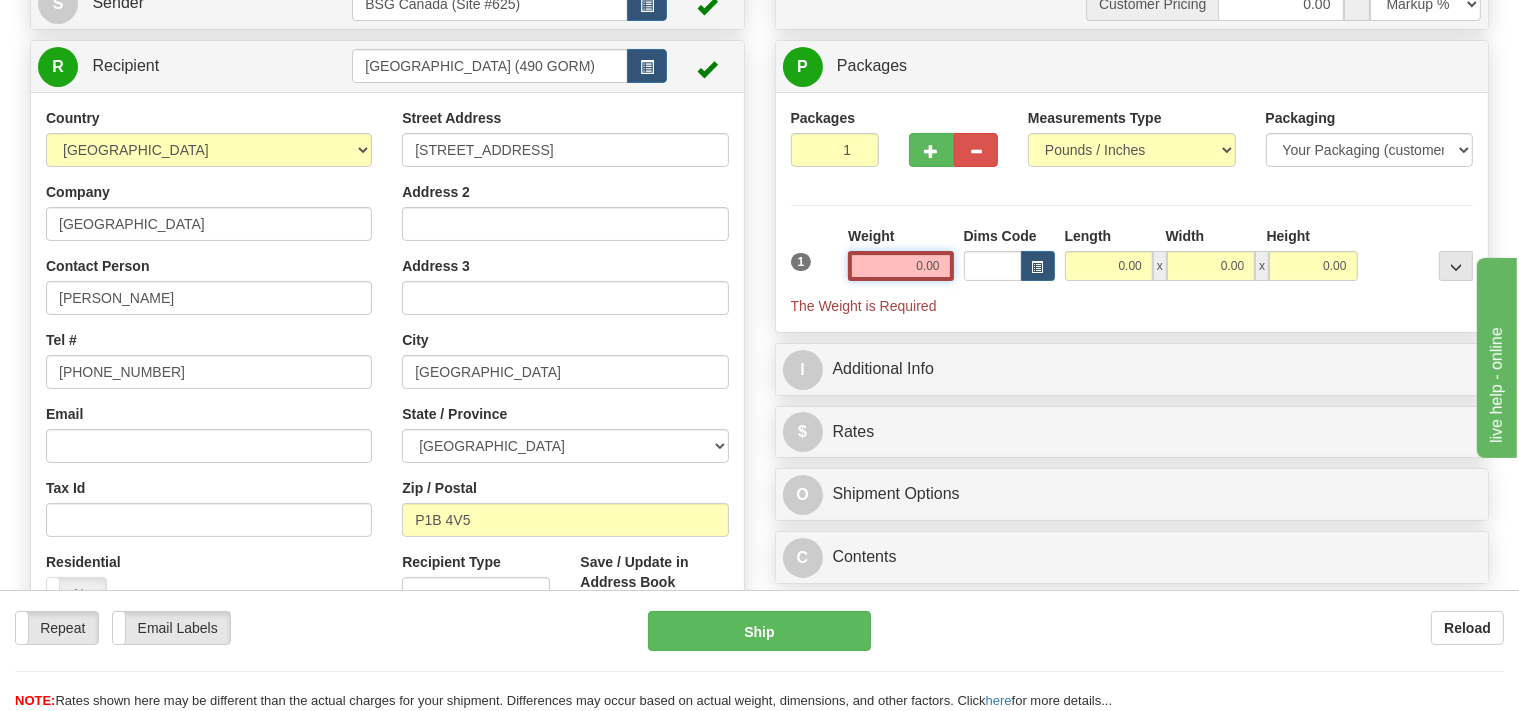 click on "0.00" at bounding box center (900, 266) 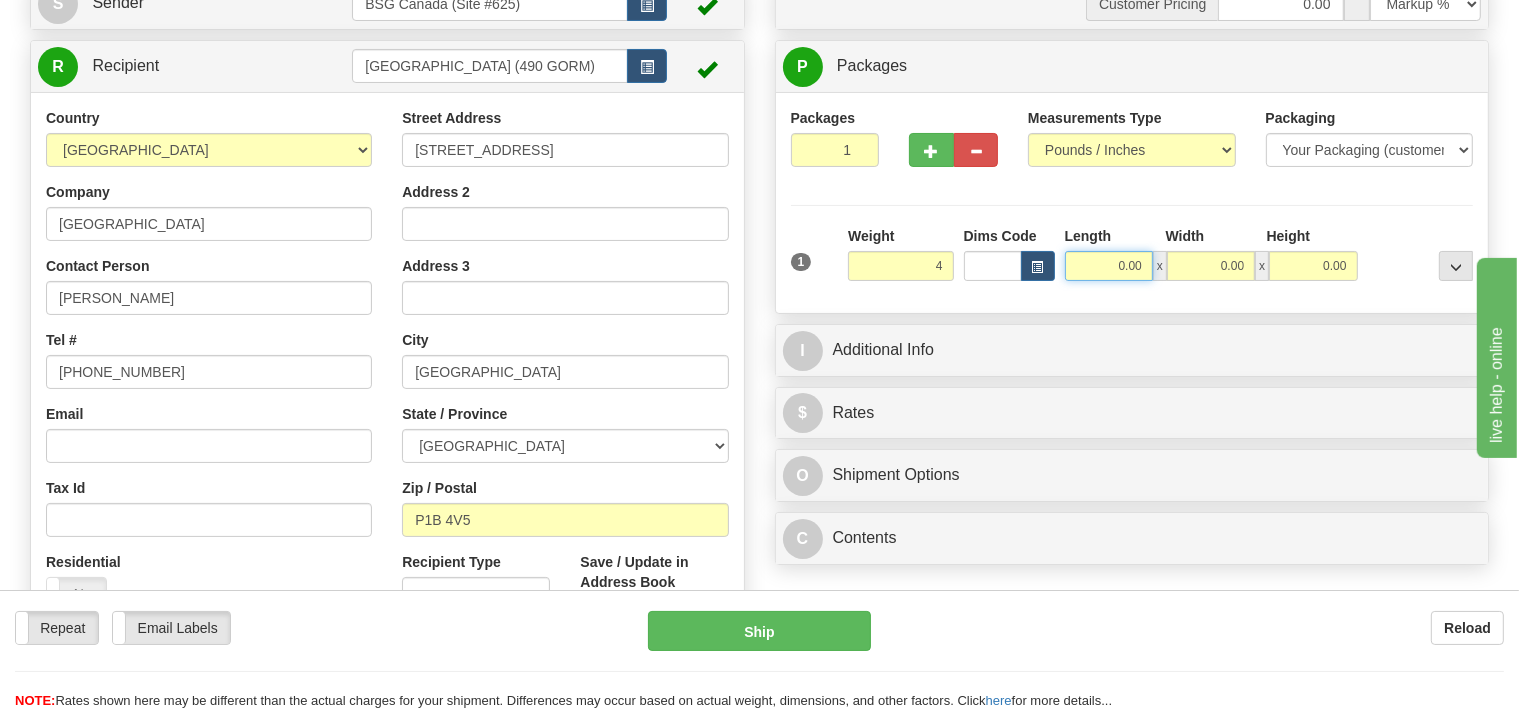 type on "4.00" 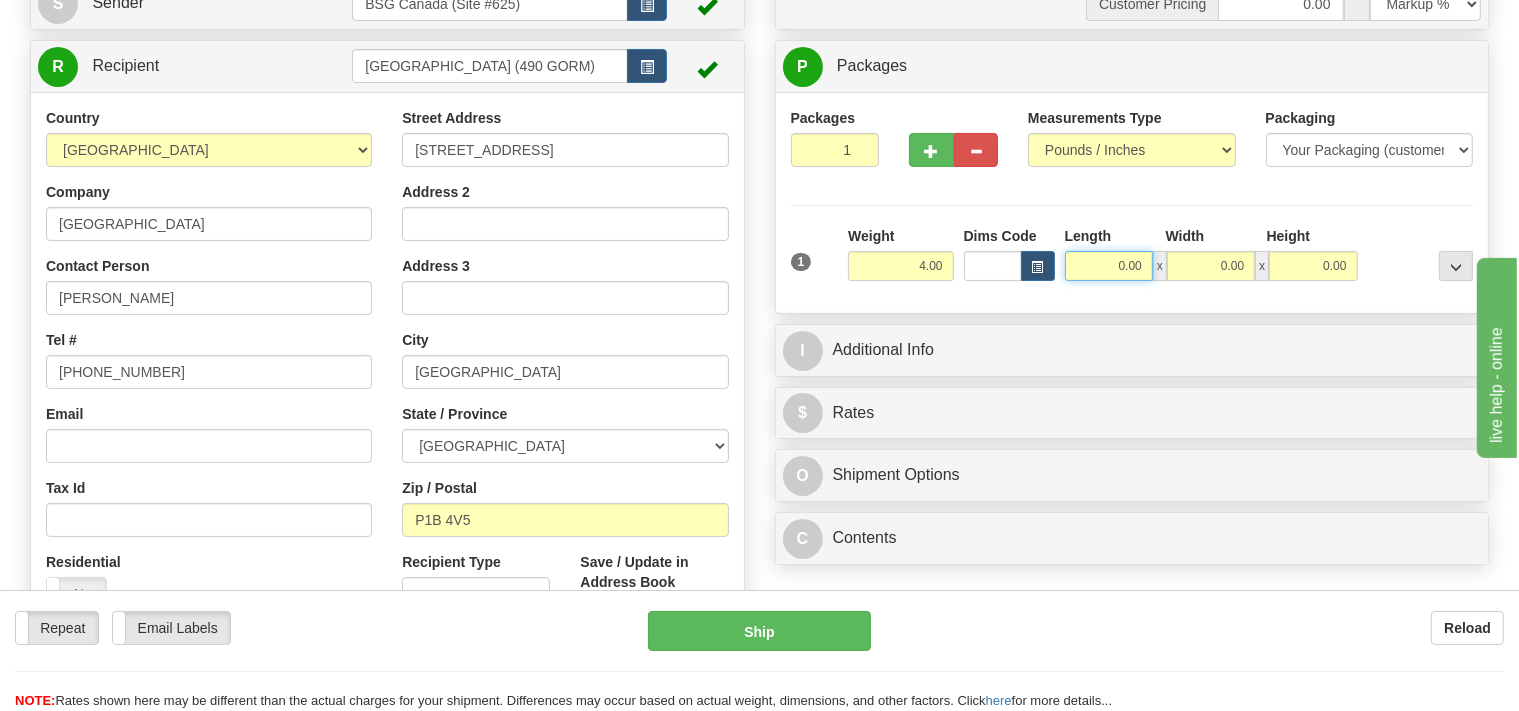 click on "0.00" at bounding box center (1109, 266) 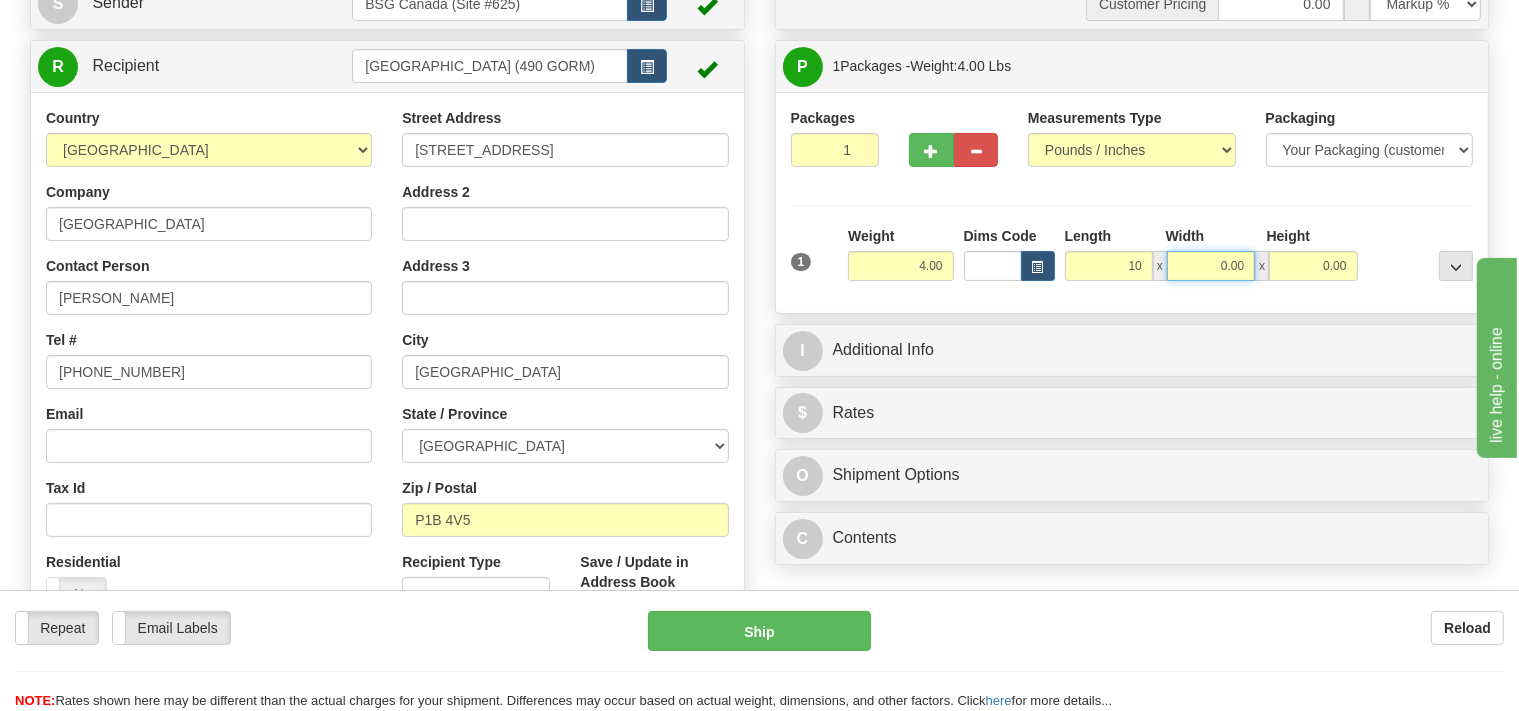 type on "10.00" 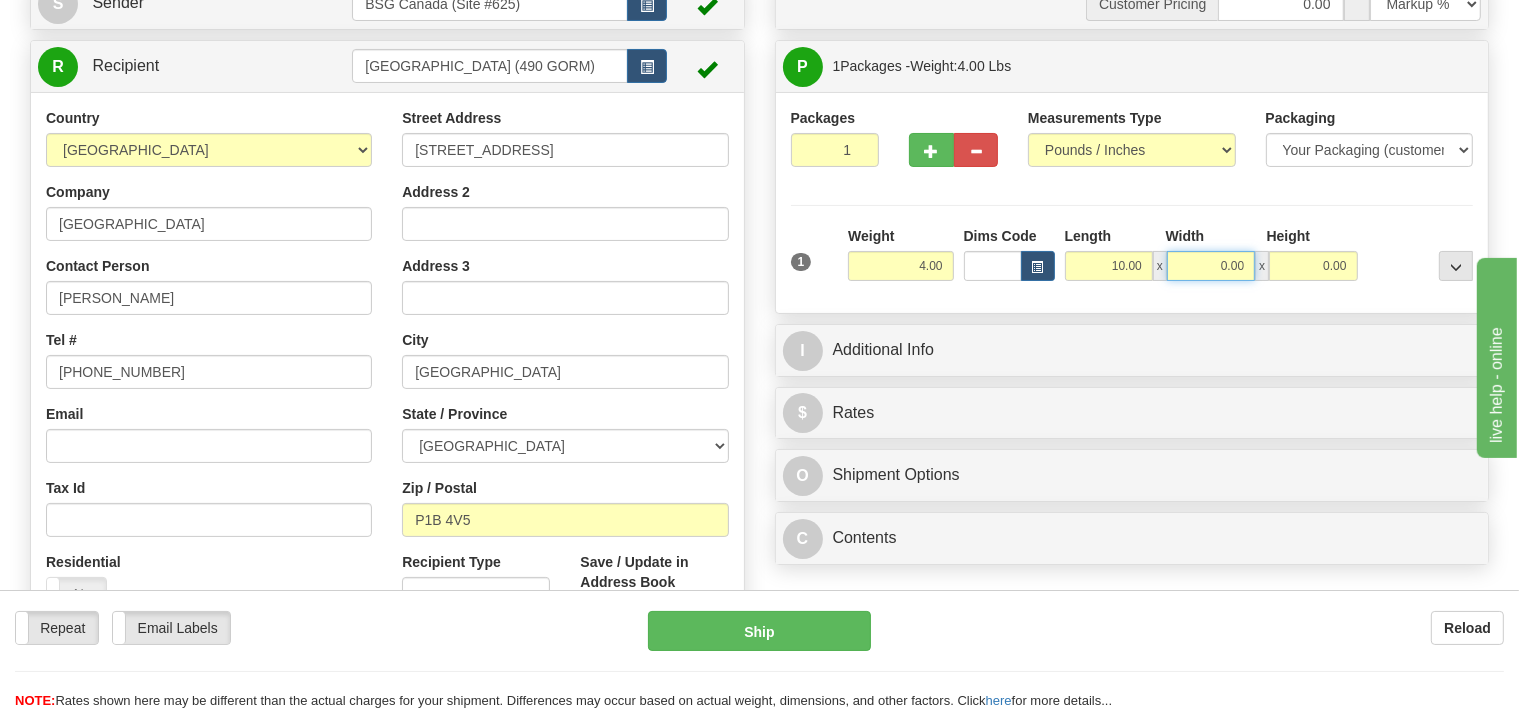 click on "0.00" at bounding box center (1211, 266) 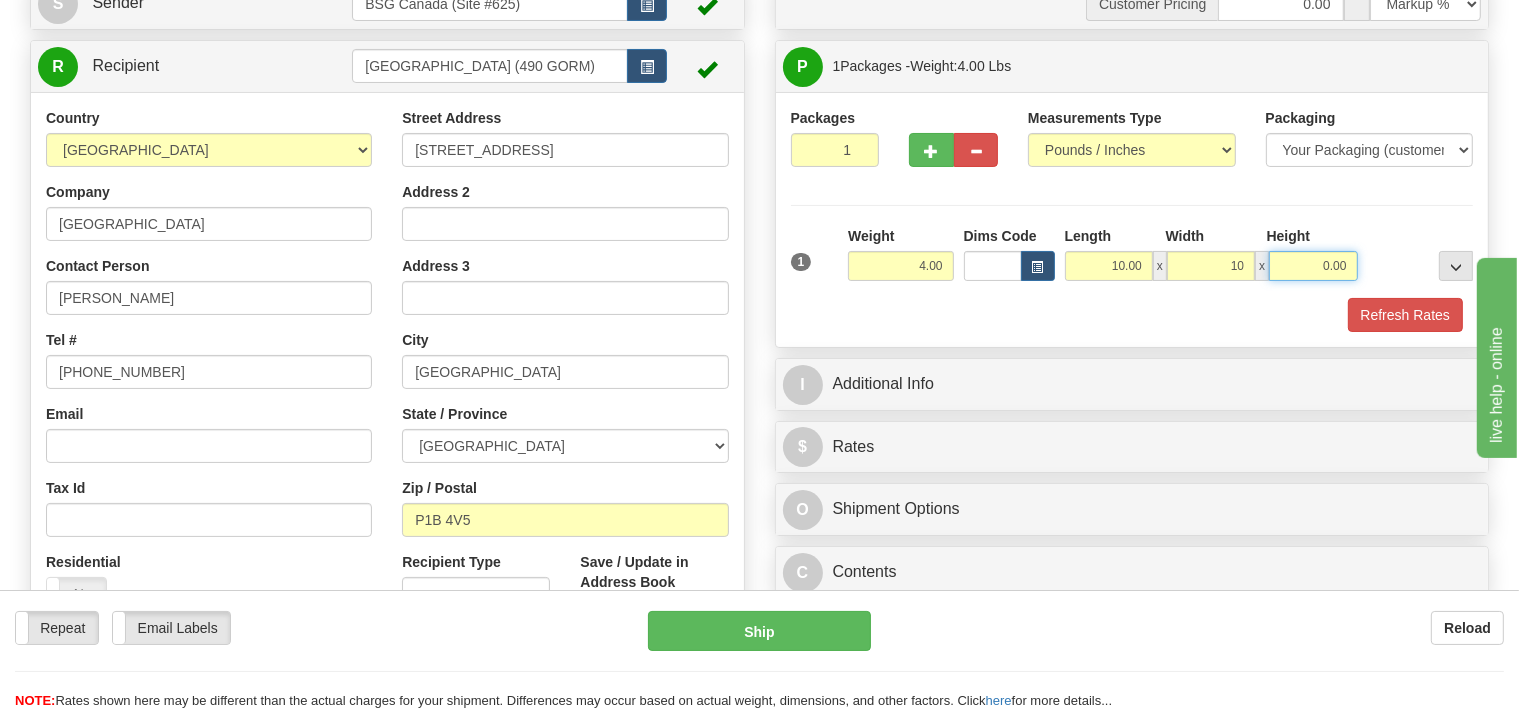 type on "10.00" 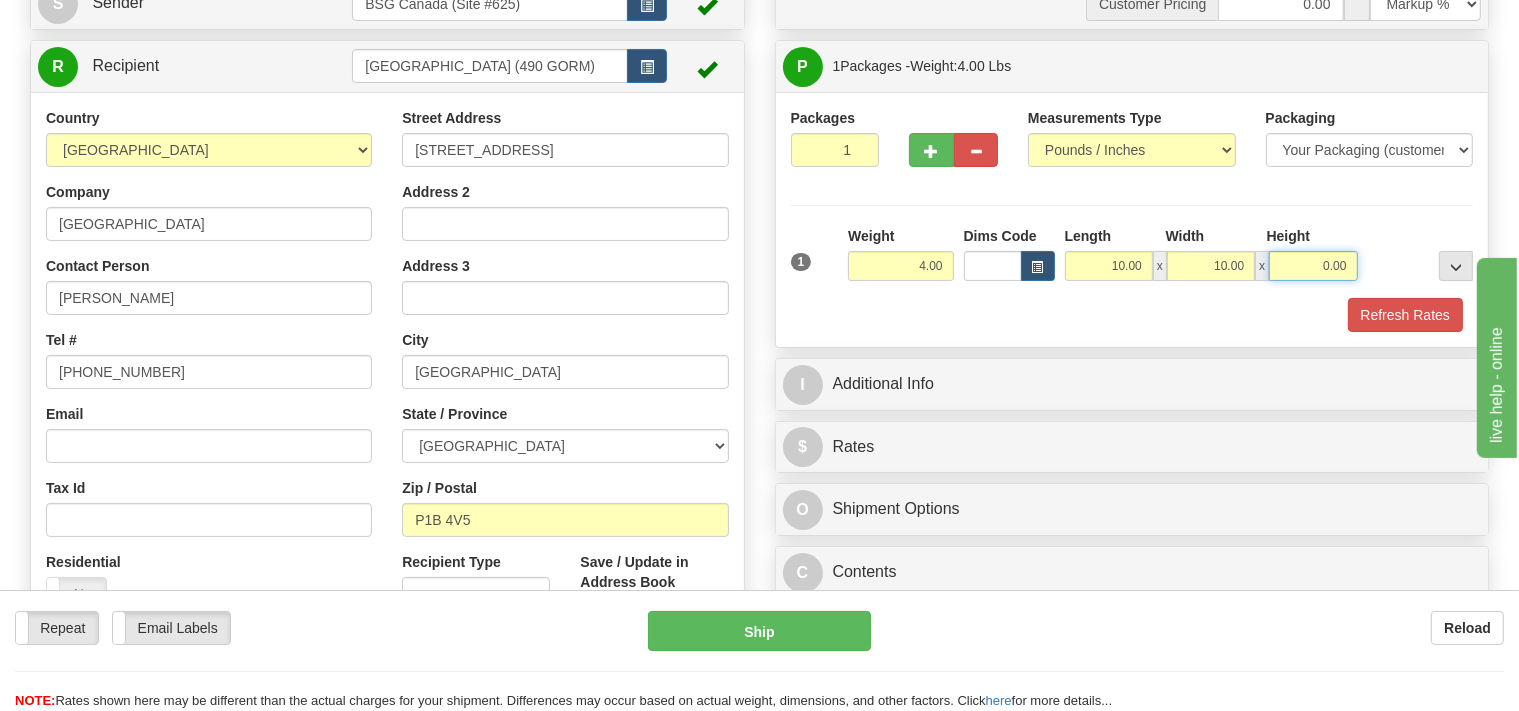 click on "0.00" at bounding box center [1313, 266] 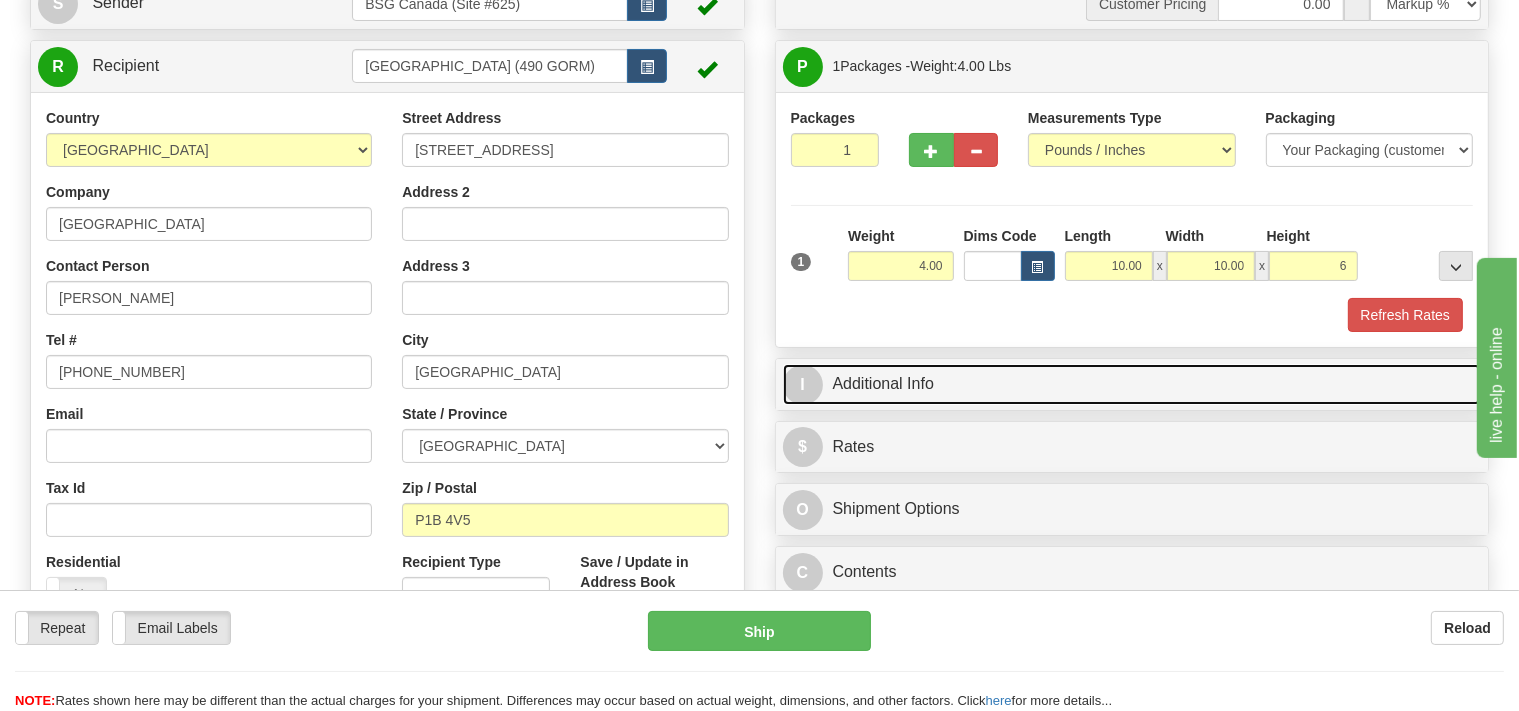 type on "6.00" 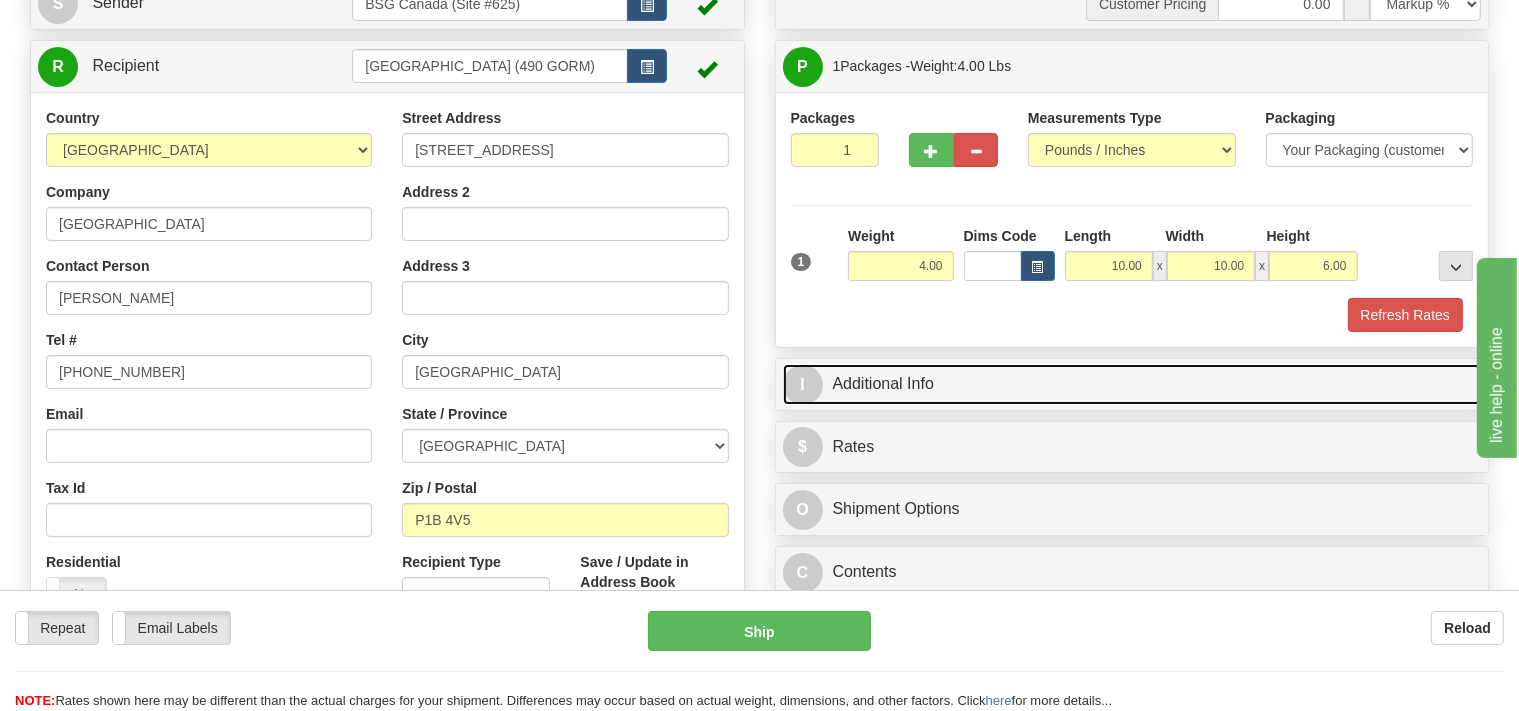 click on "I Additional Info" at bounding box center (1132, 384) 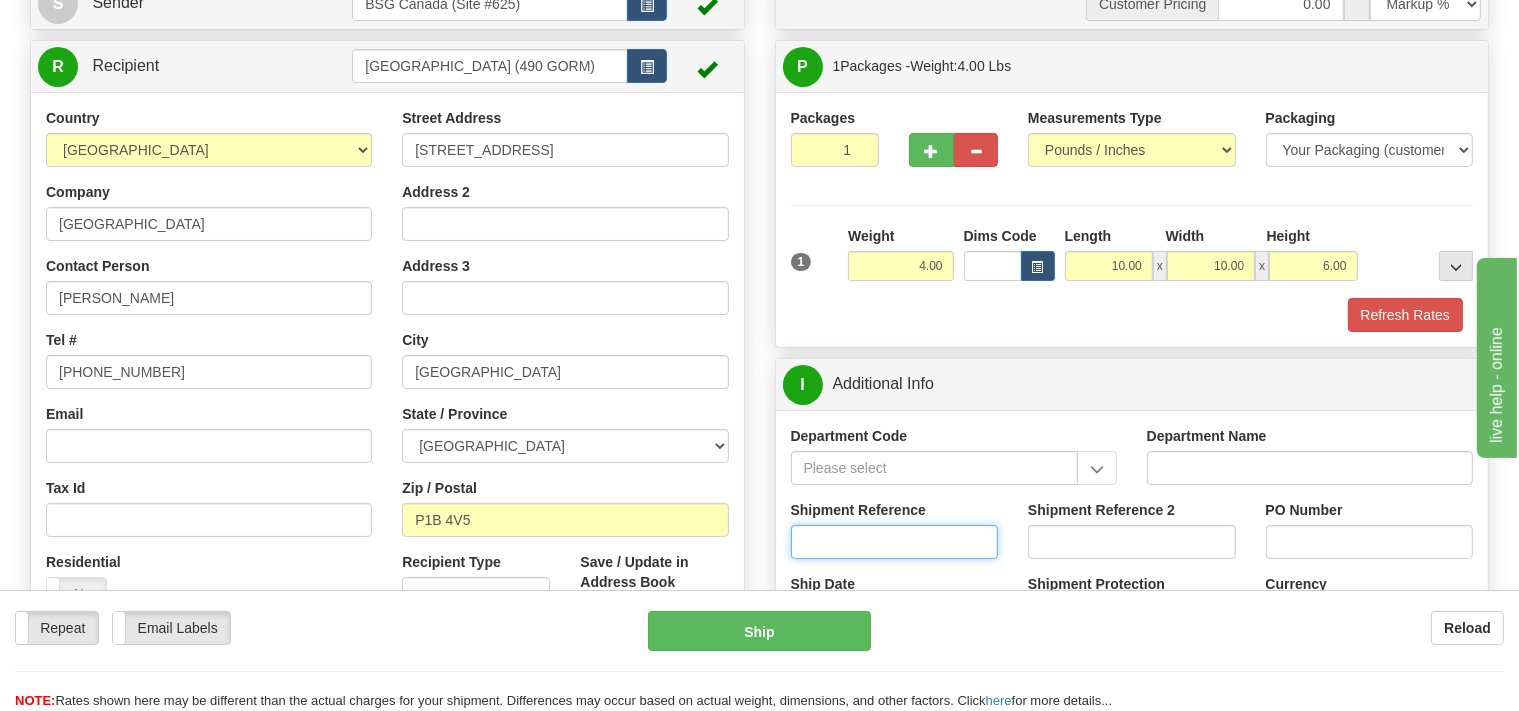 click on "Shipment Reference" at bounding box center [895, 542] 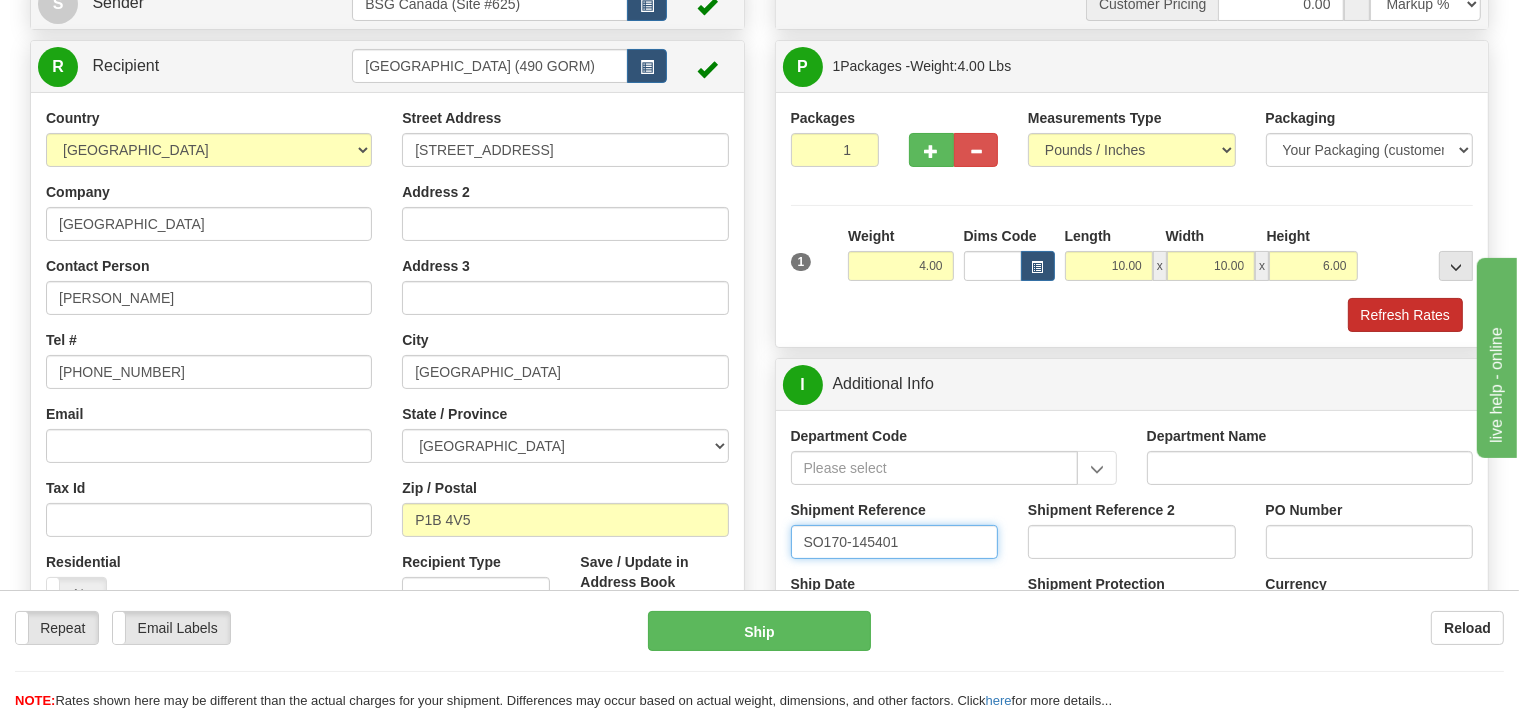 type on "SO170-145401" 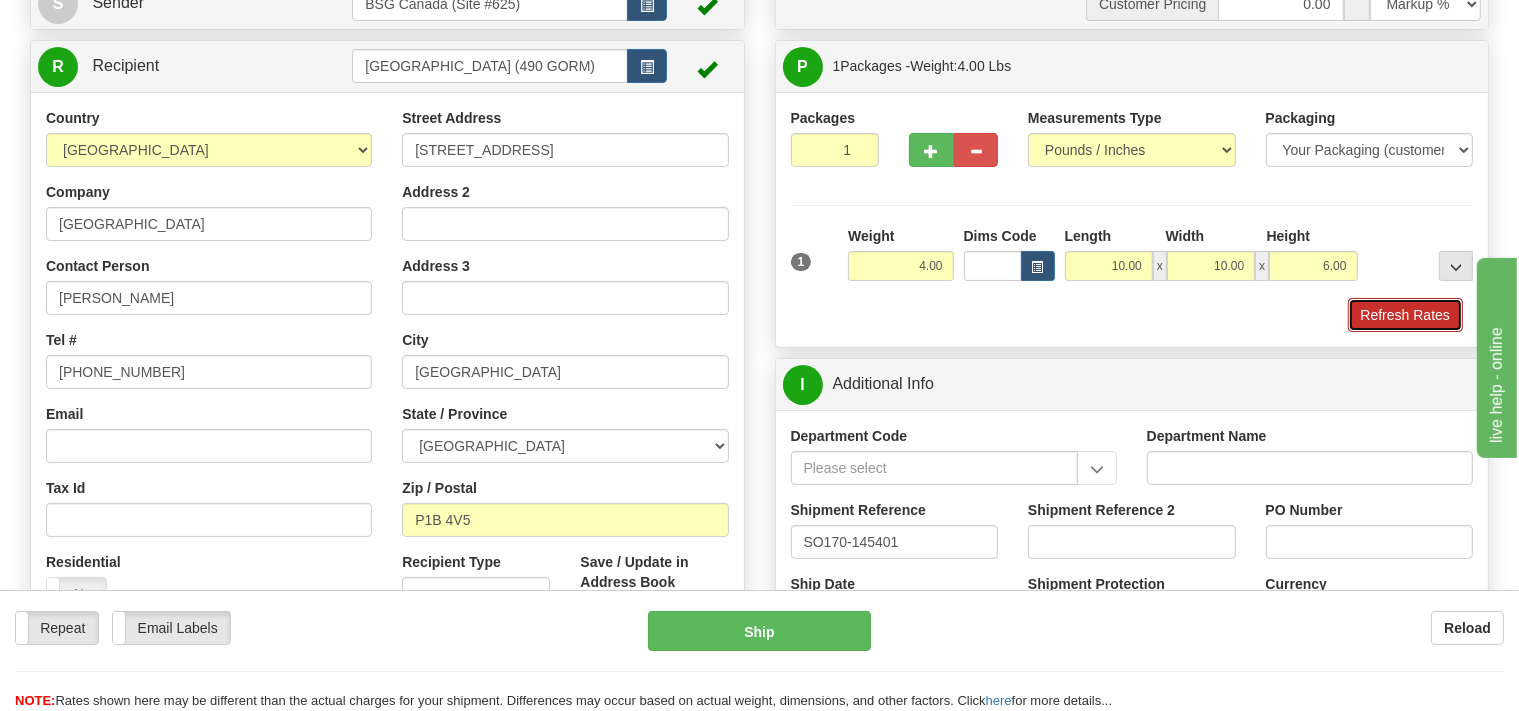 click on "Refresh Rates" at bounding box center (1405, 315) 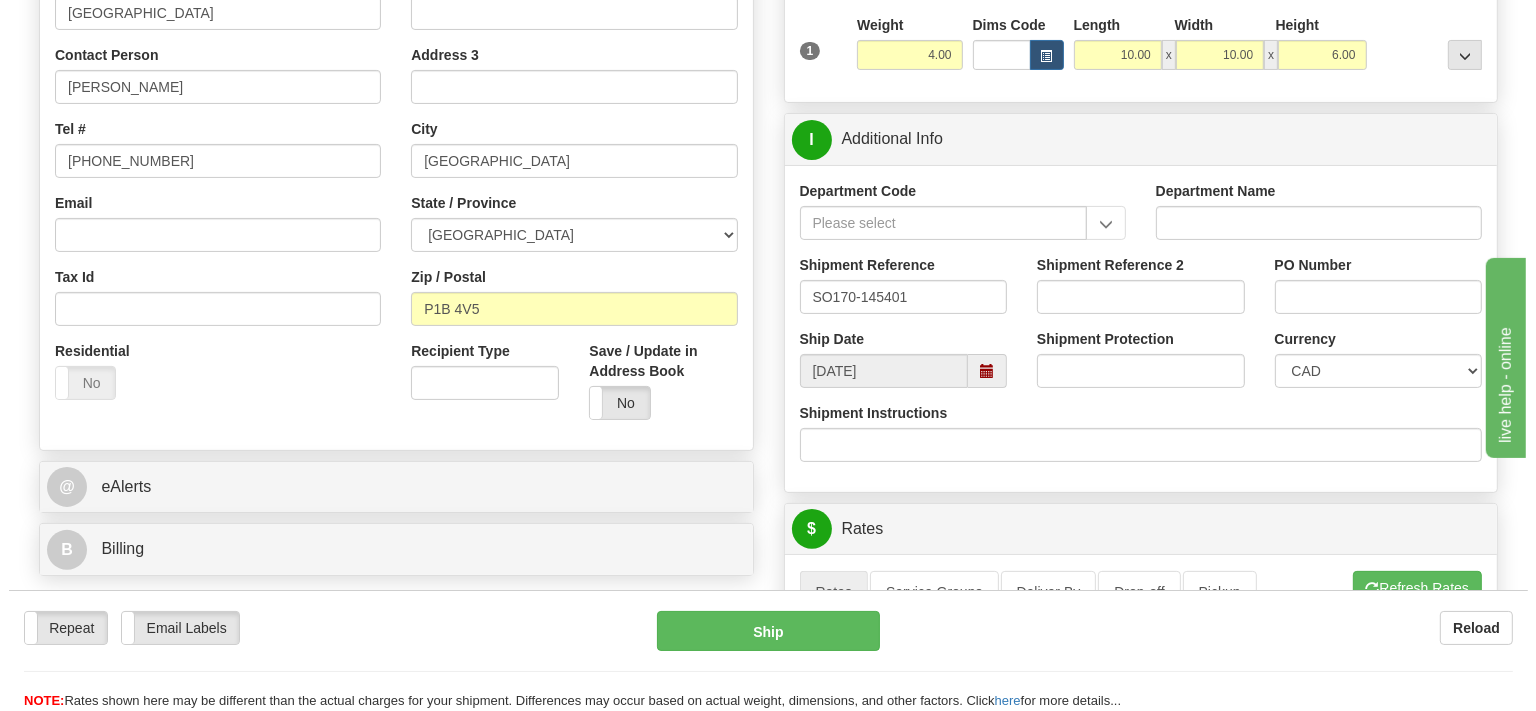 scroll, scrollTop: 739, scrollLeft: 0, axis: vertical 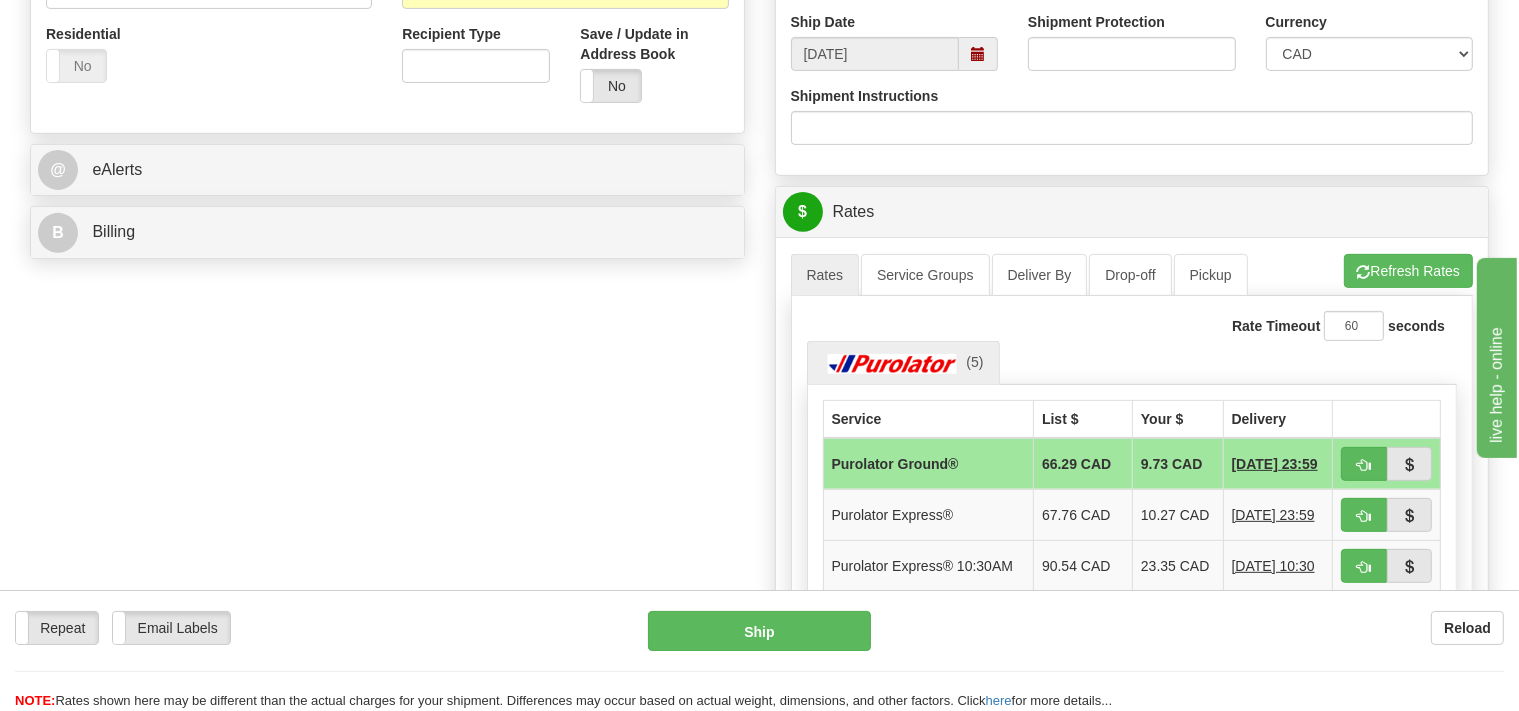 click on "Repeat Repeat
Email Labels Email Labels
Edit
Reload
Ship Reload NOTE: here" at bounding box center (759, 650) 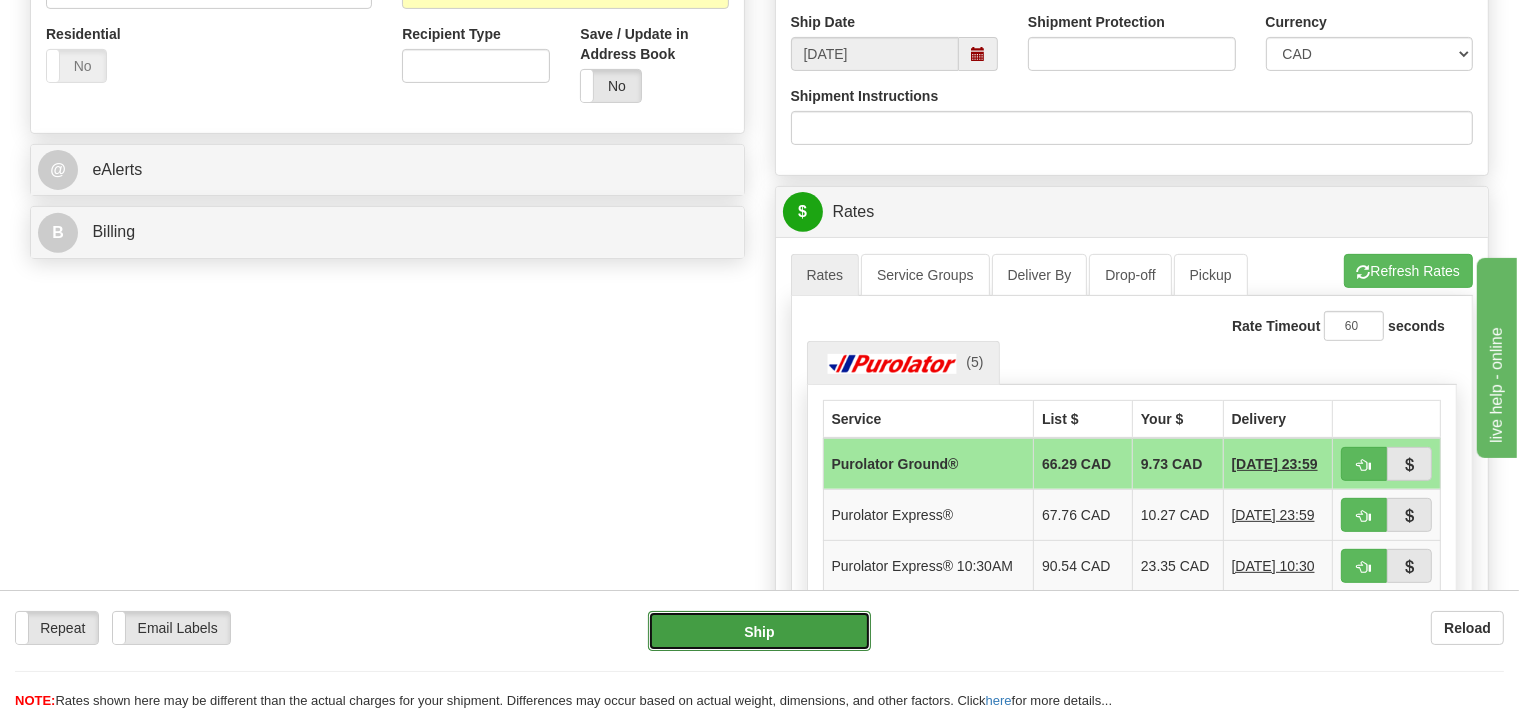 click on "Ship" at bounding box center (759, 631) 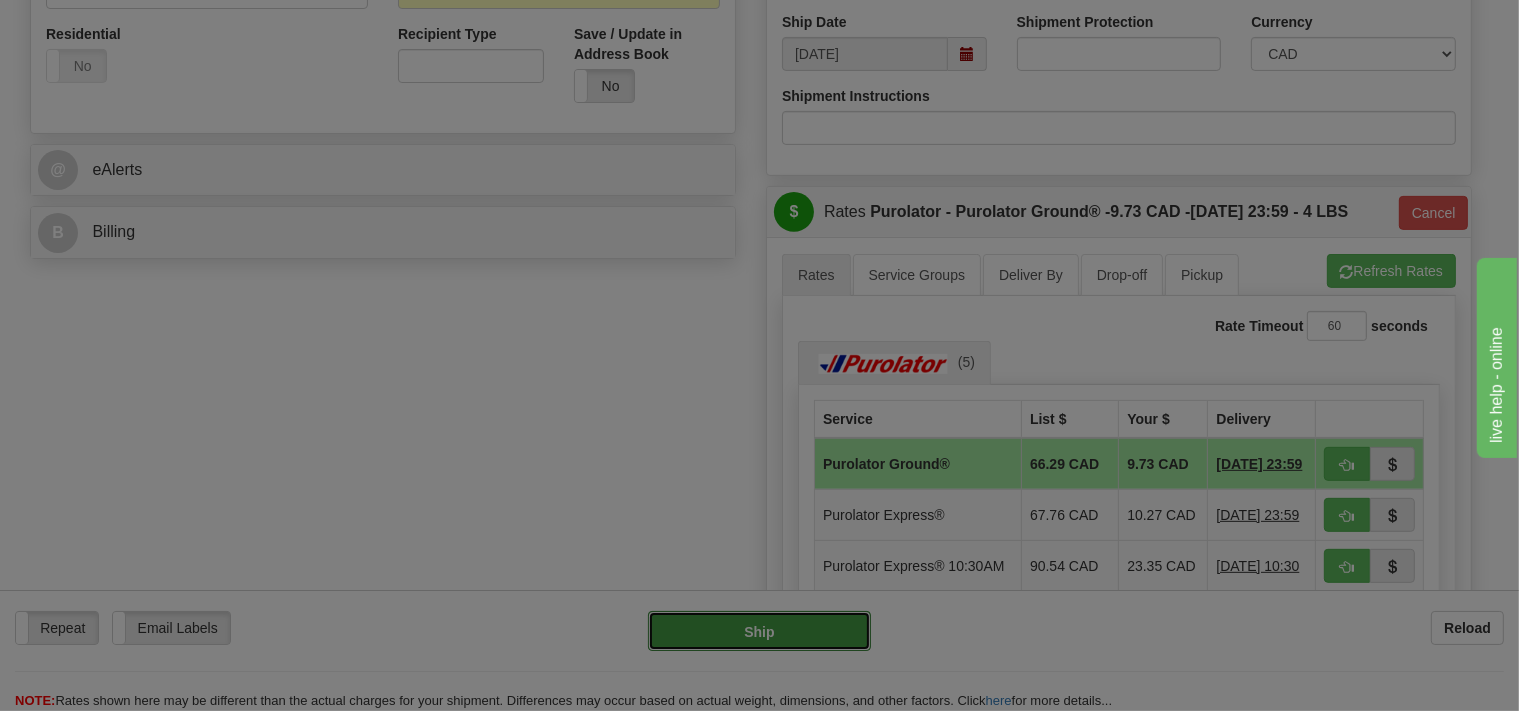 type on "260" 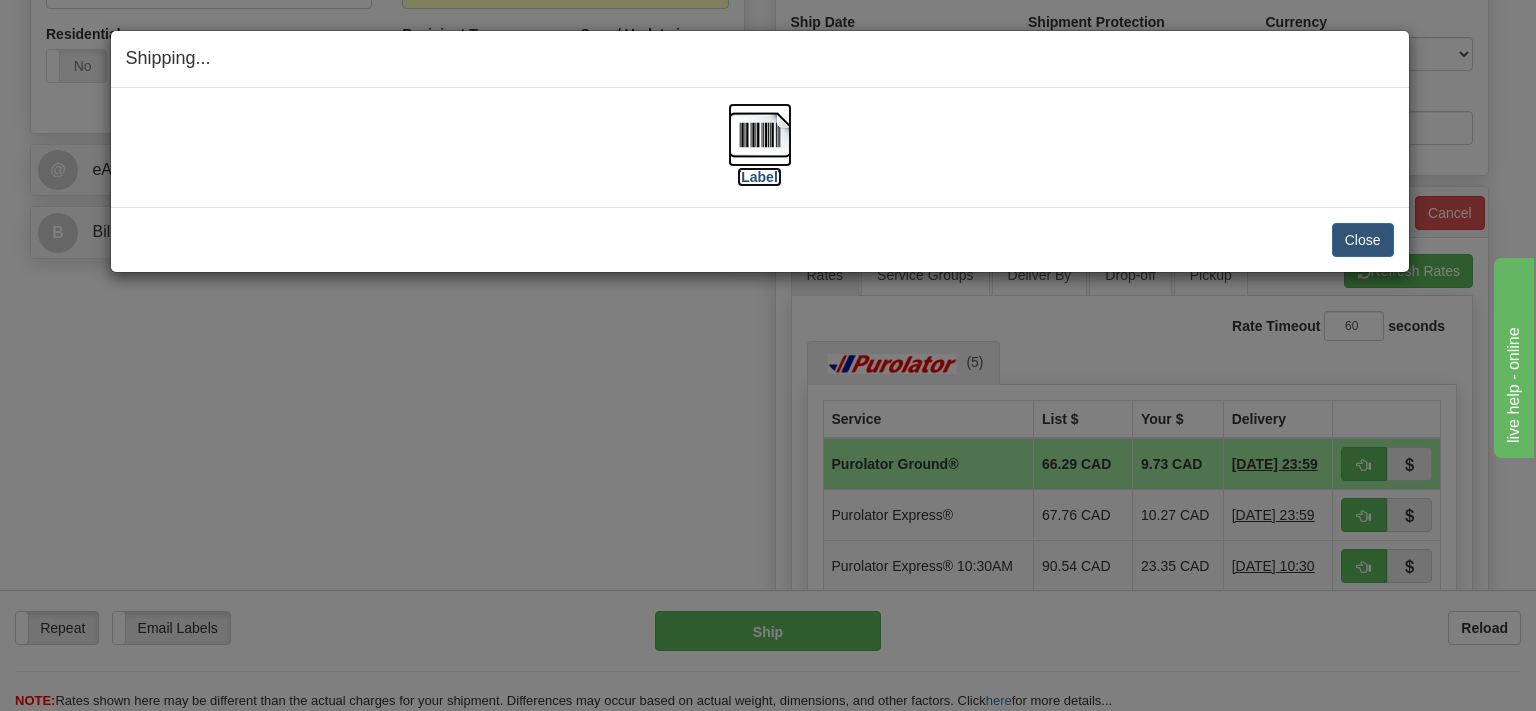 click at bounding box center (760, 135) 